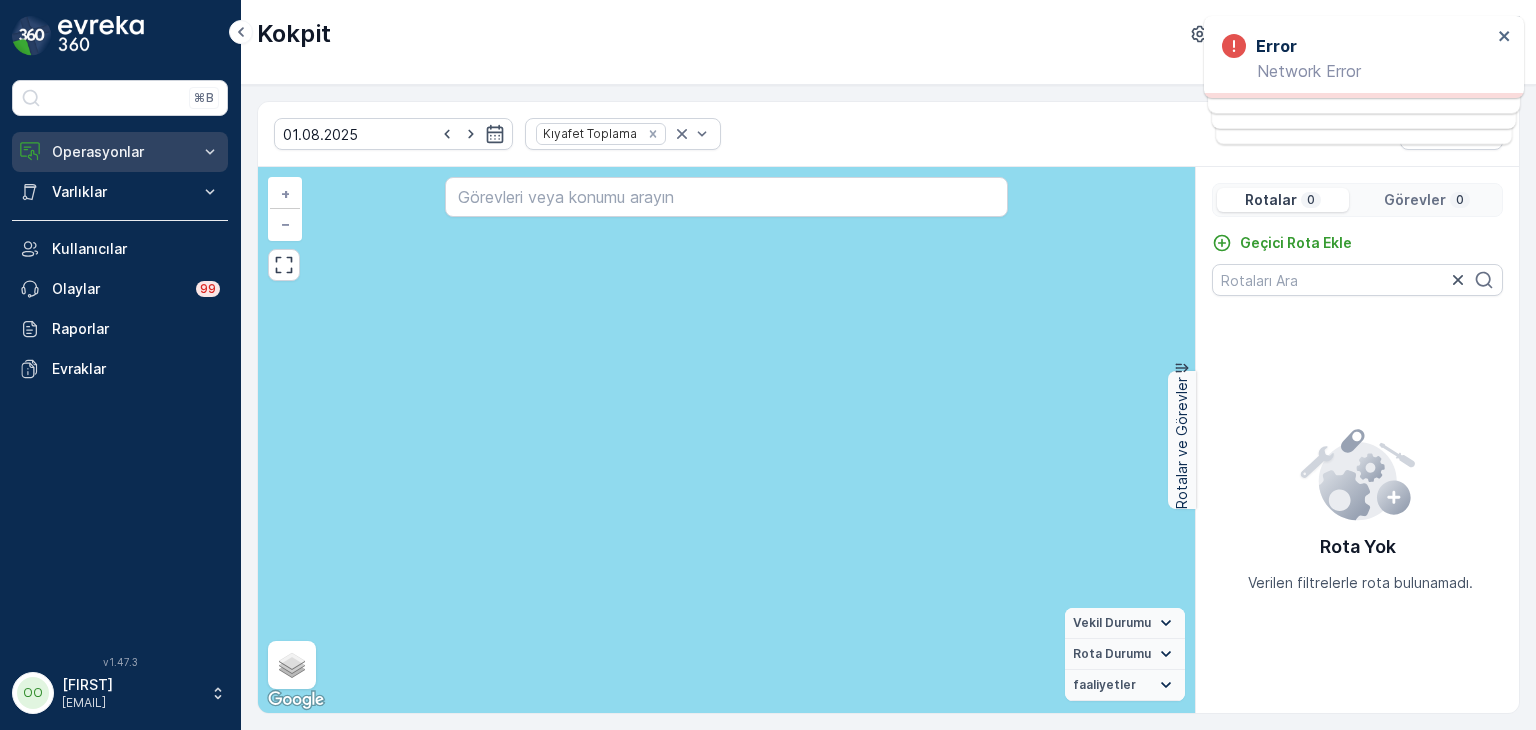 scroll, scrollTop: 0, scrollLeft: 0, axis: both 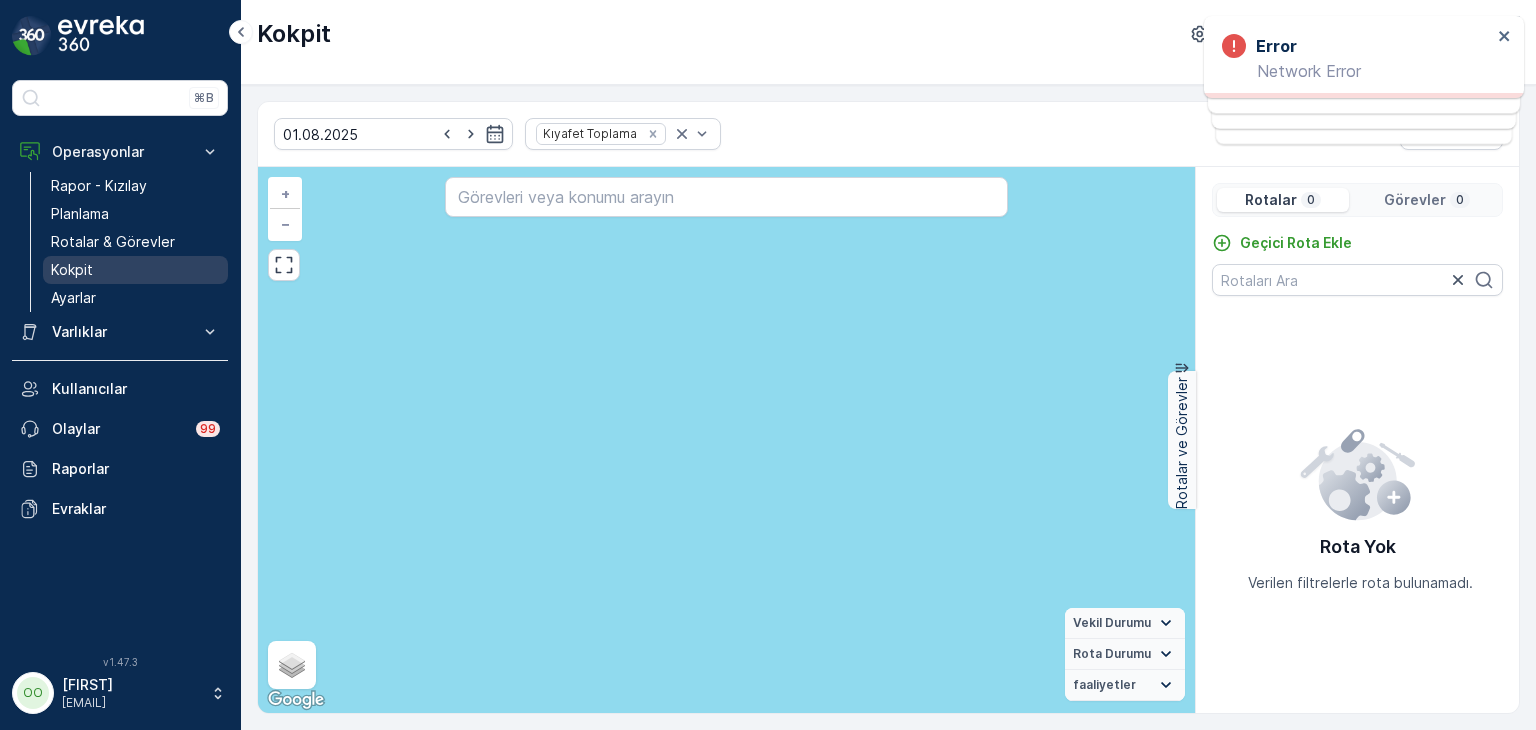 click on "Kokpit" at bounding box center [72, 270] 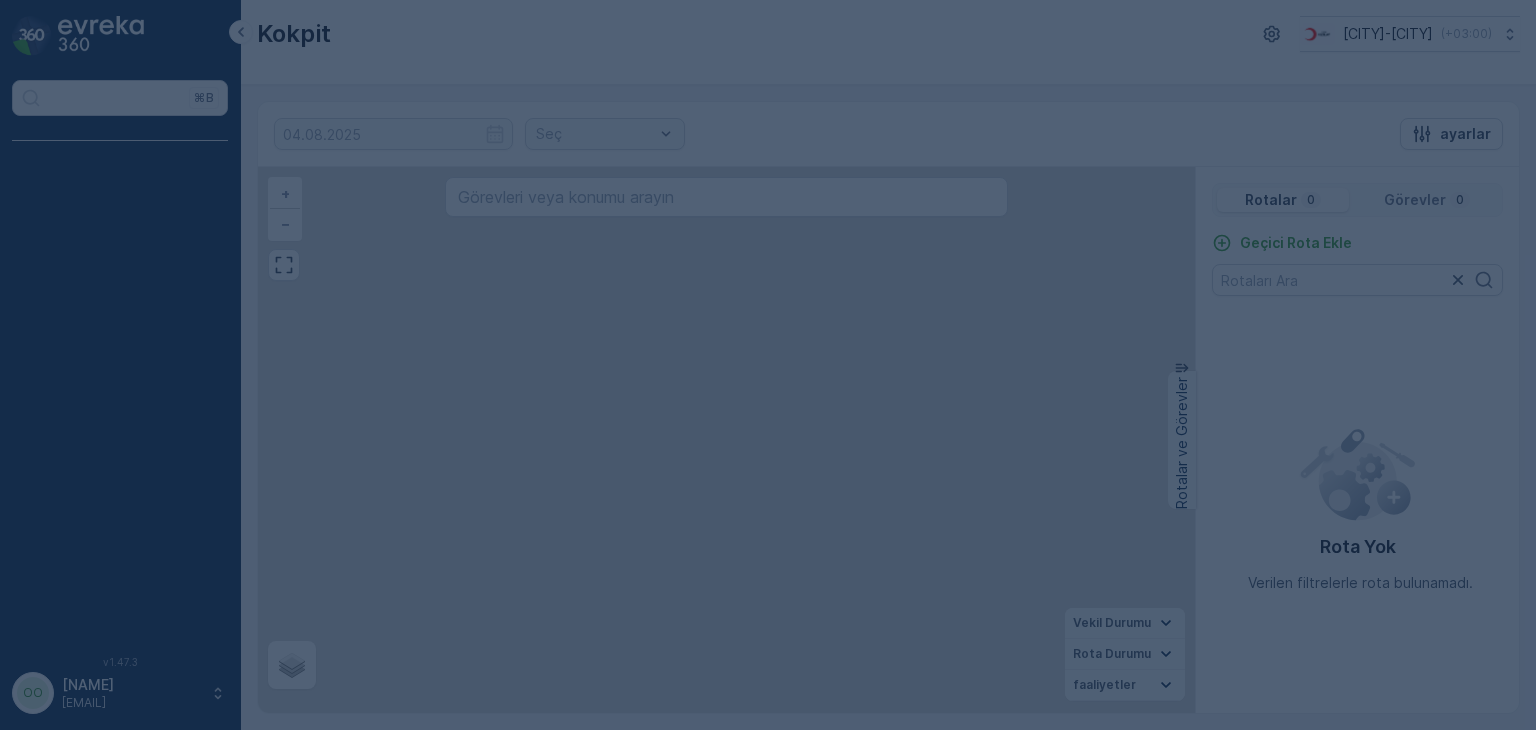 scroll, scrollTop: 0, scrollLeft: 0, axis: both 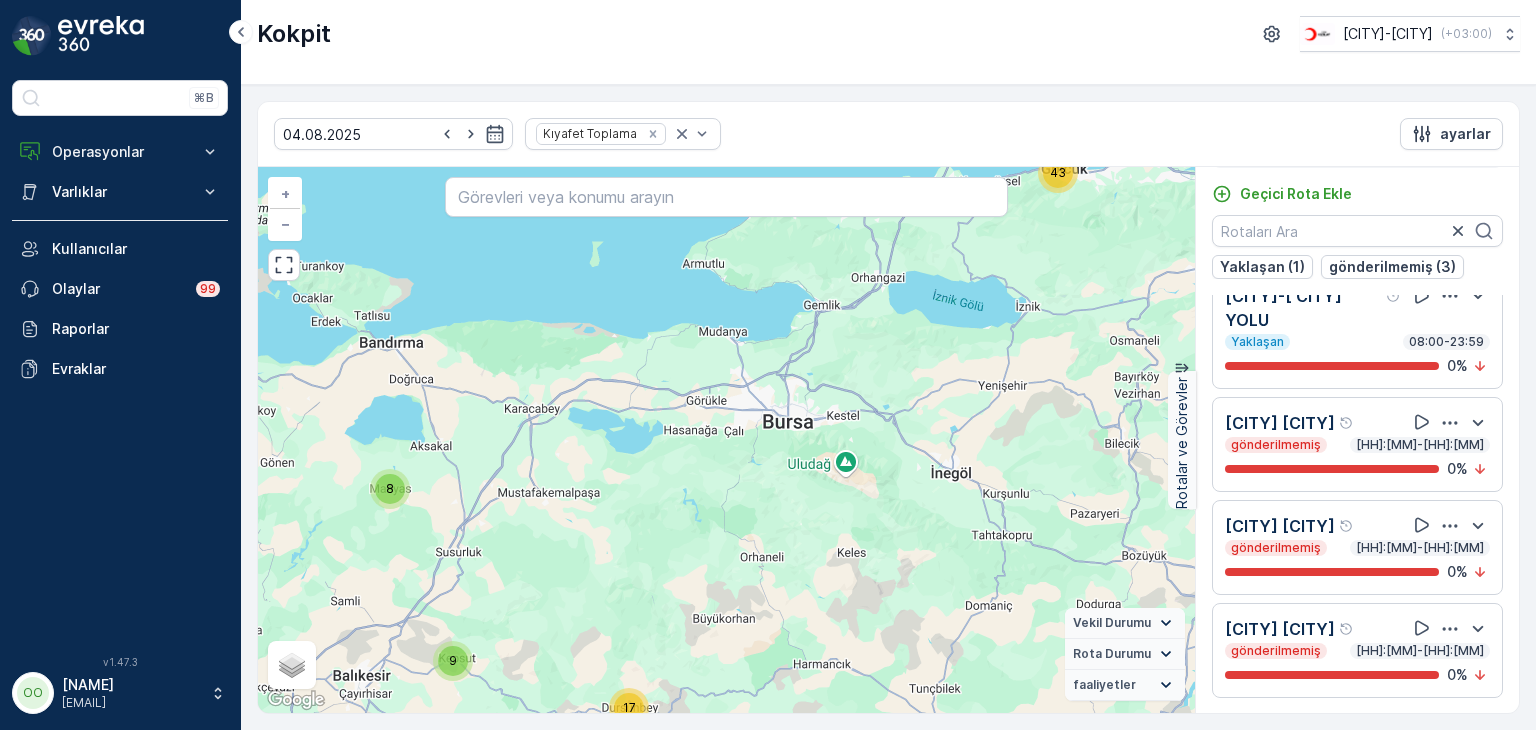 click 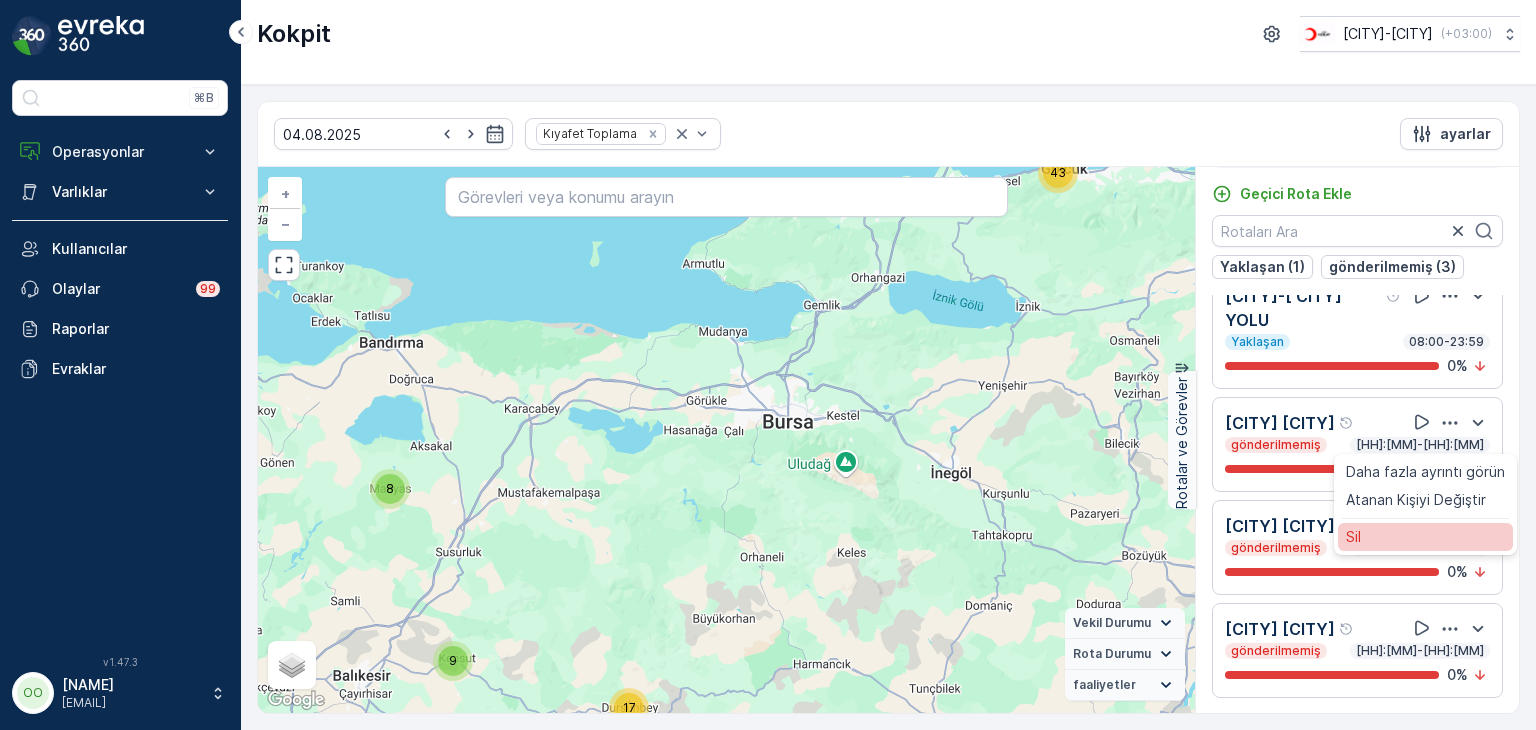 click on "Sil" at bounding box center [1425, 537] 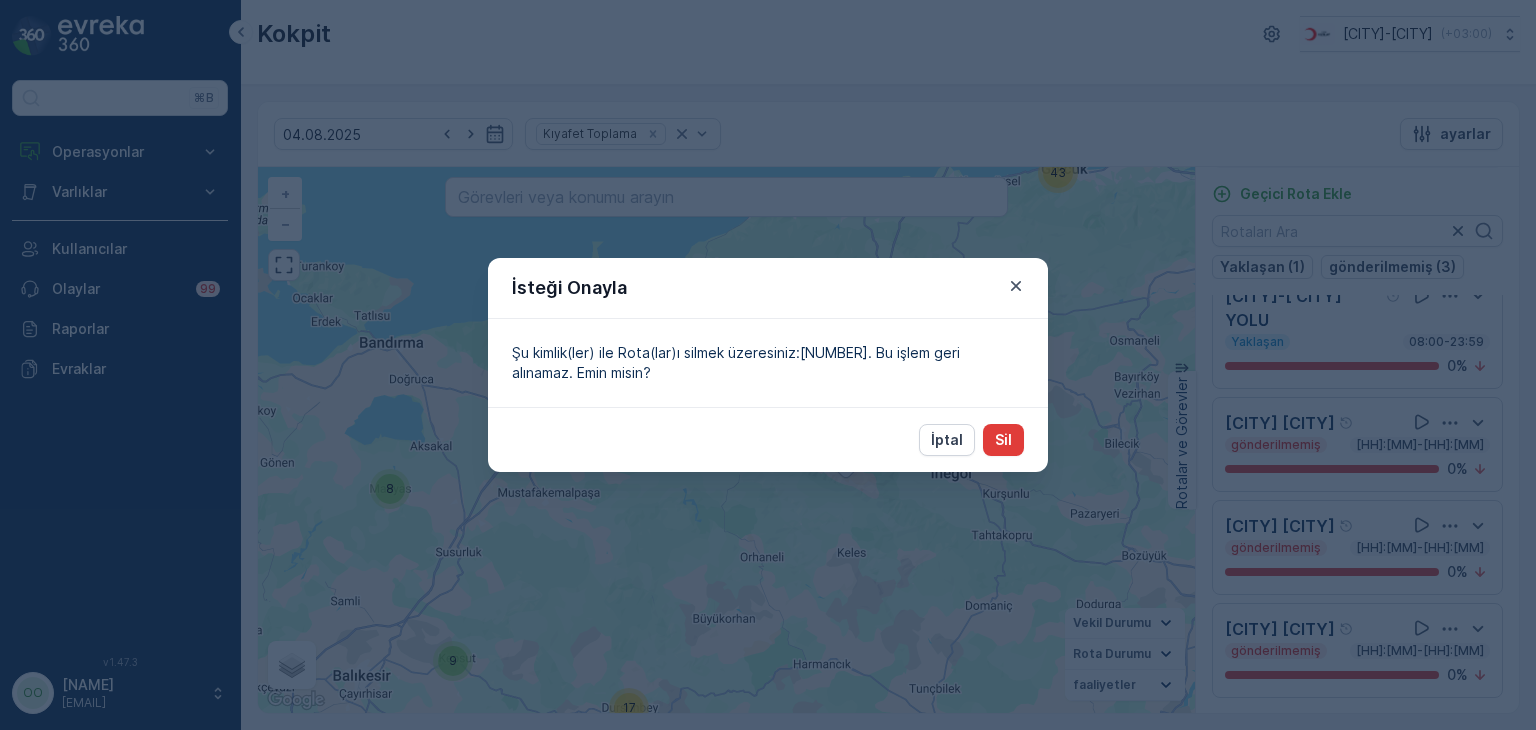 click on "Sil" at bounding box center (1003, 440) 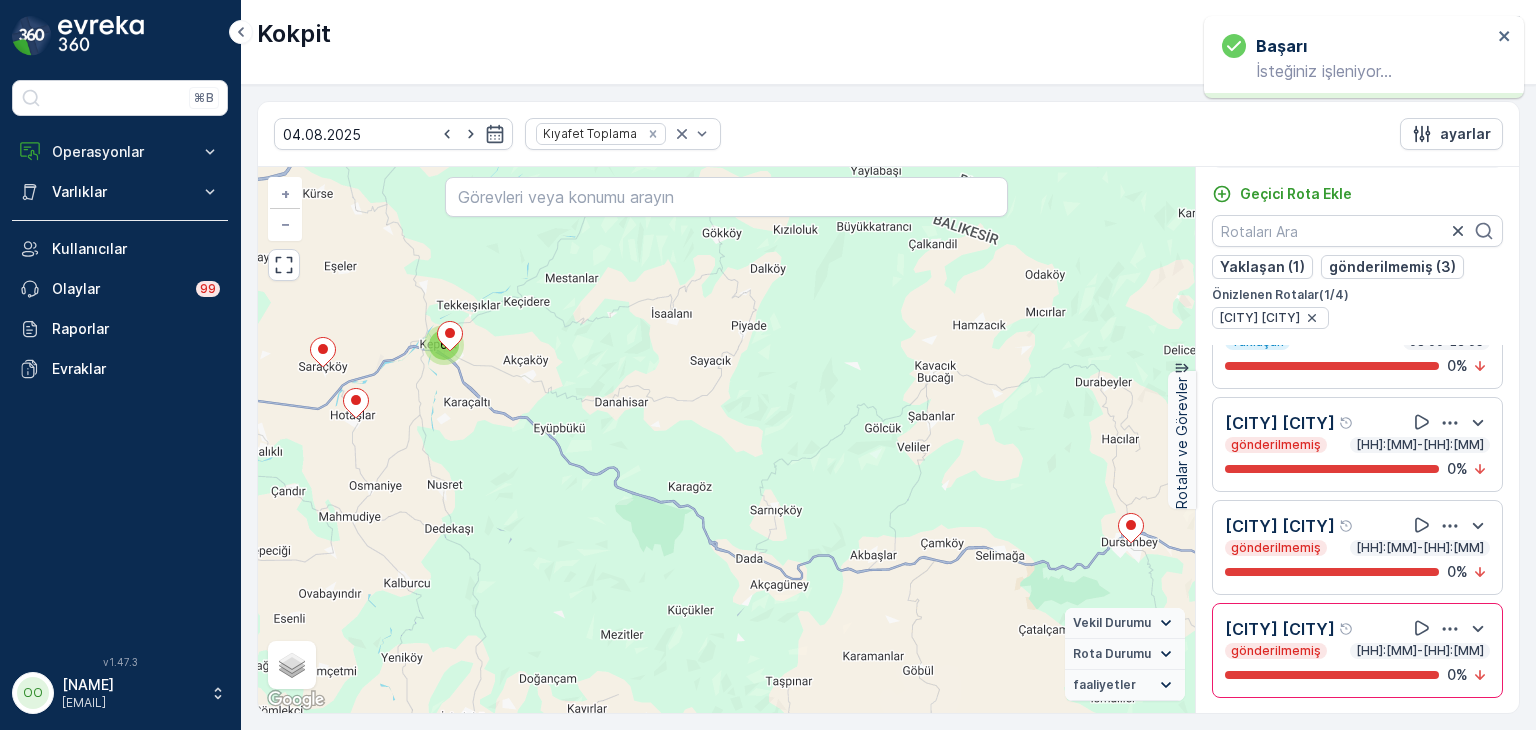 click 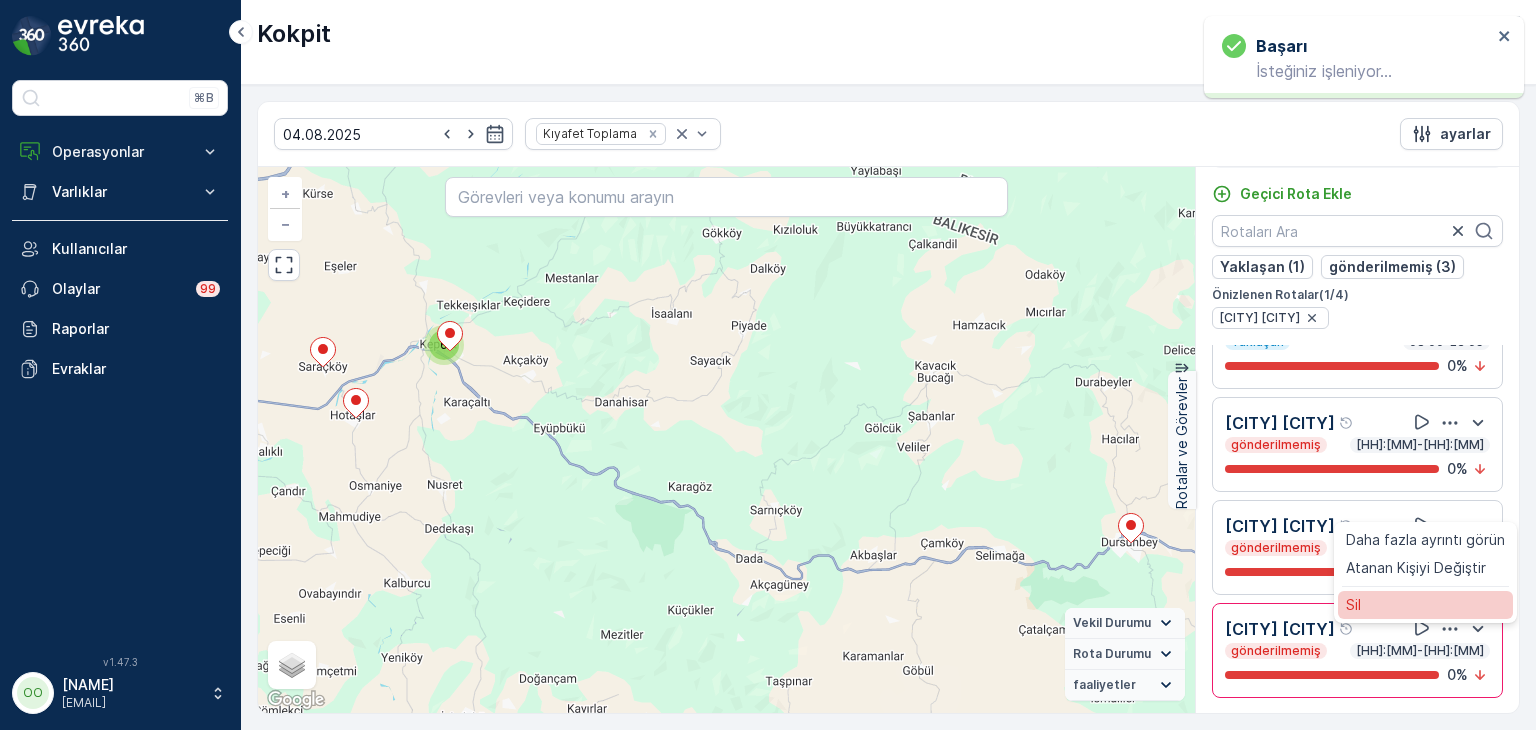 click on "Sil" at bounding box center (1425, 605) 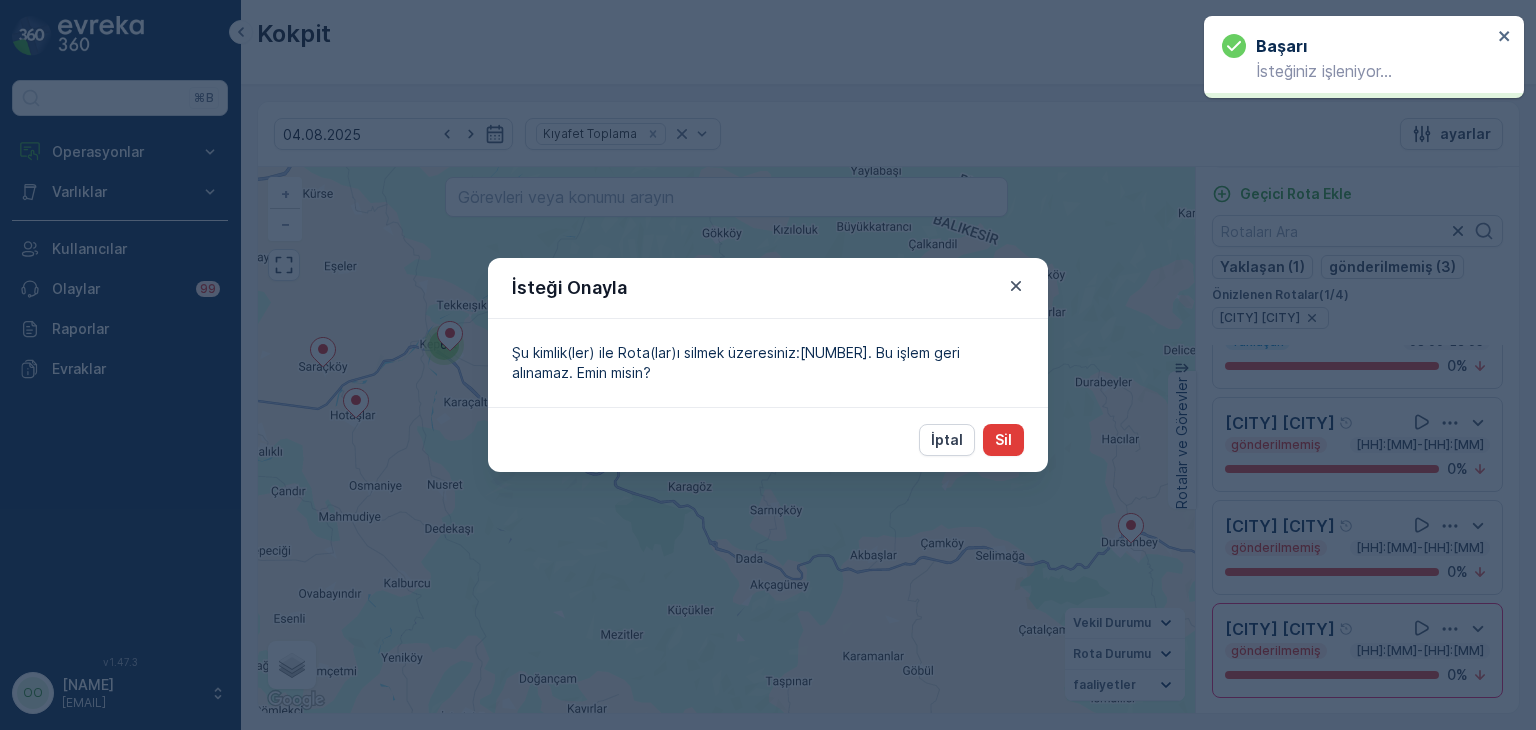 click on "Sil" at bounding box center (1003, 440) 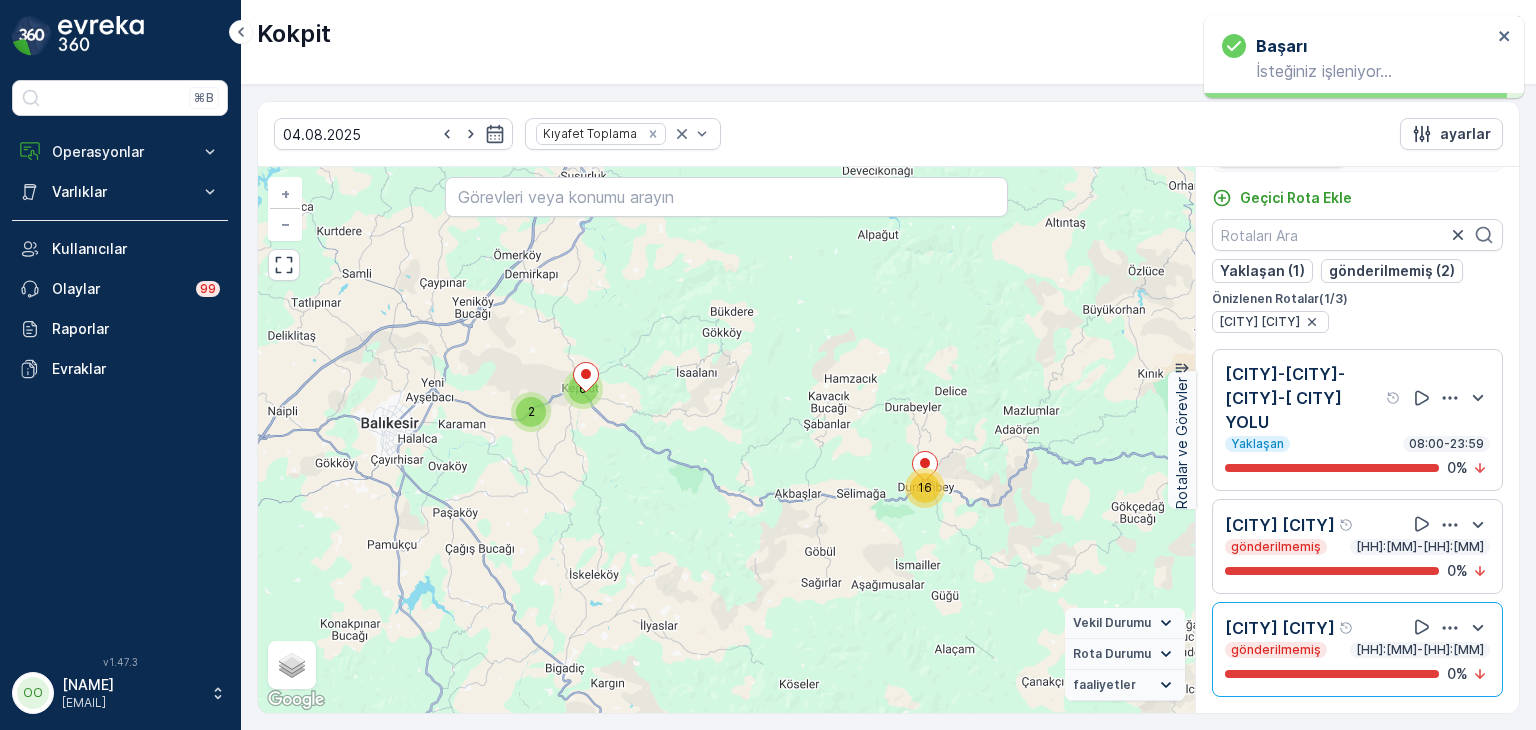 scroll, scrollTop: 63, scrollLeft: 0, axis: vertical 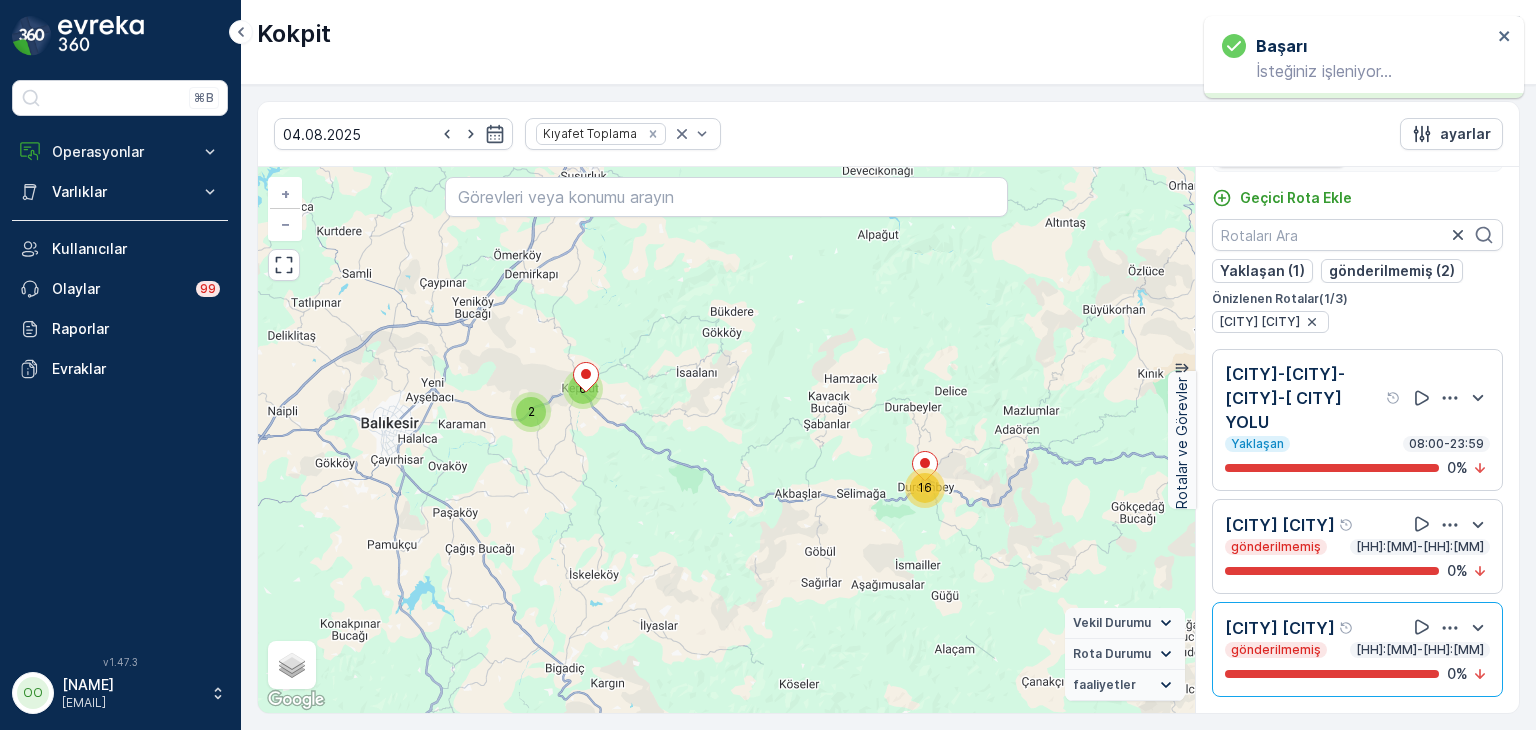 click 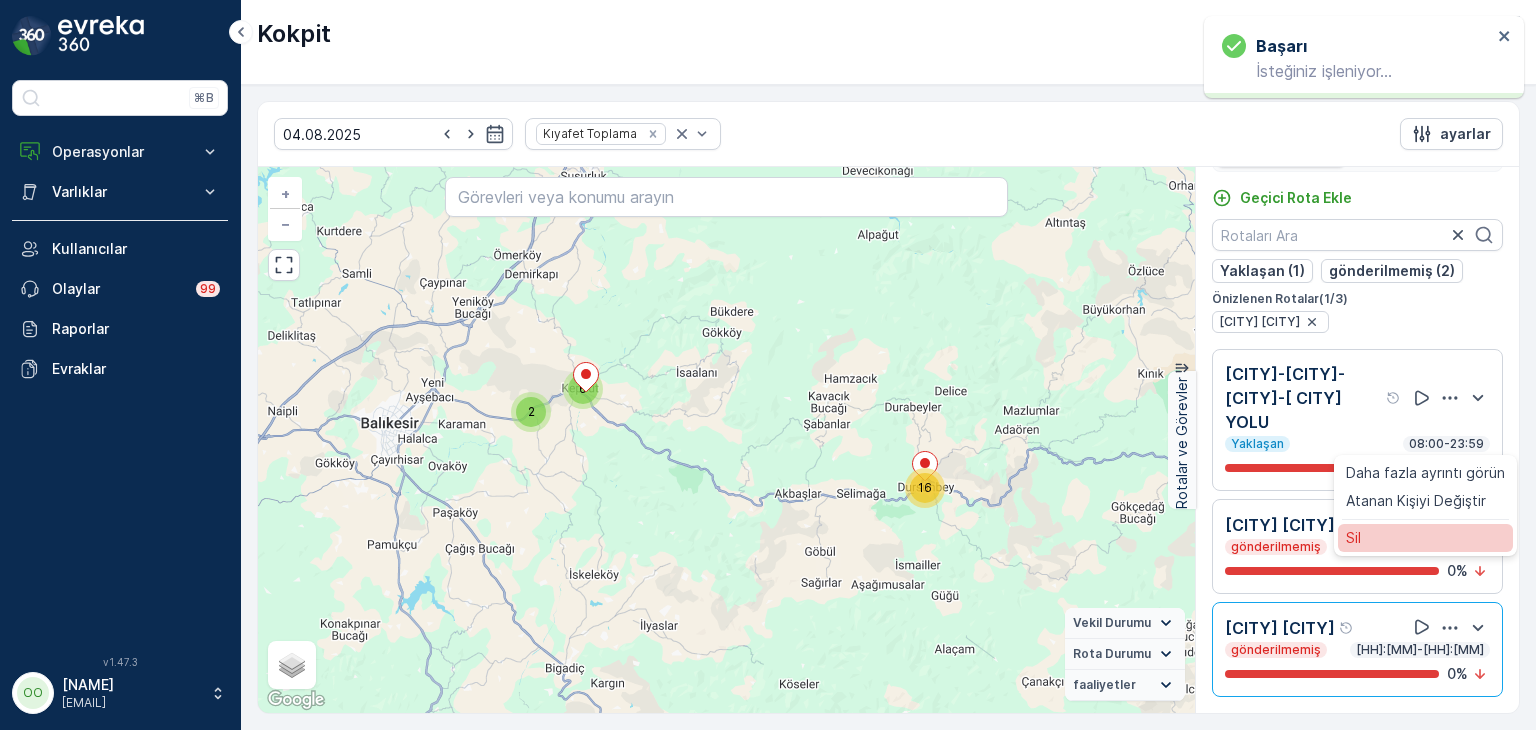 click on "Sil" at bounding box center (1425, 538) 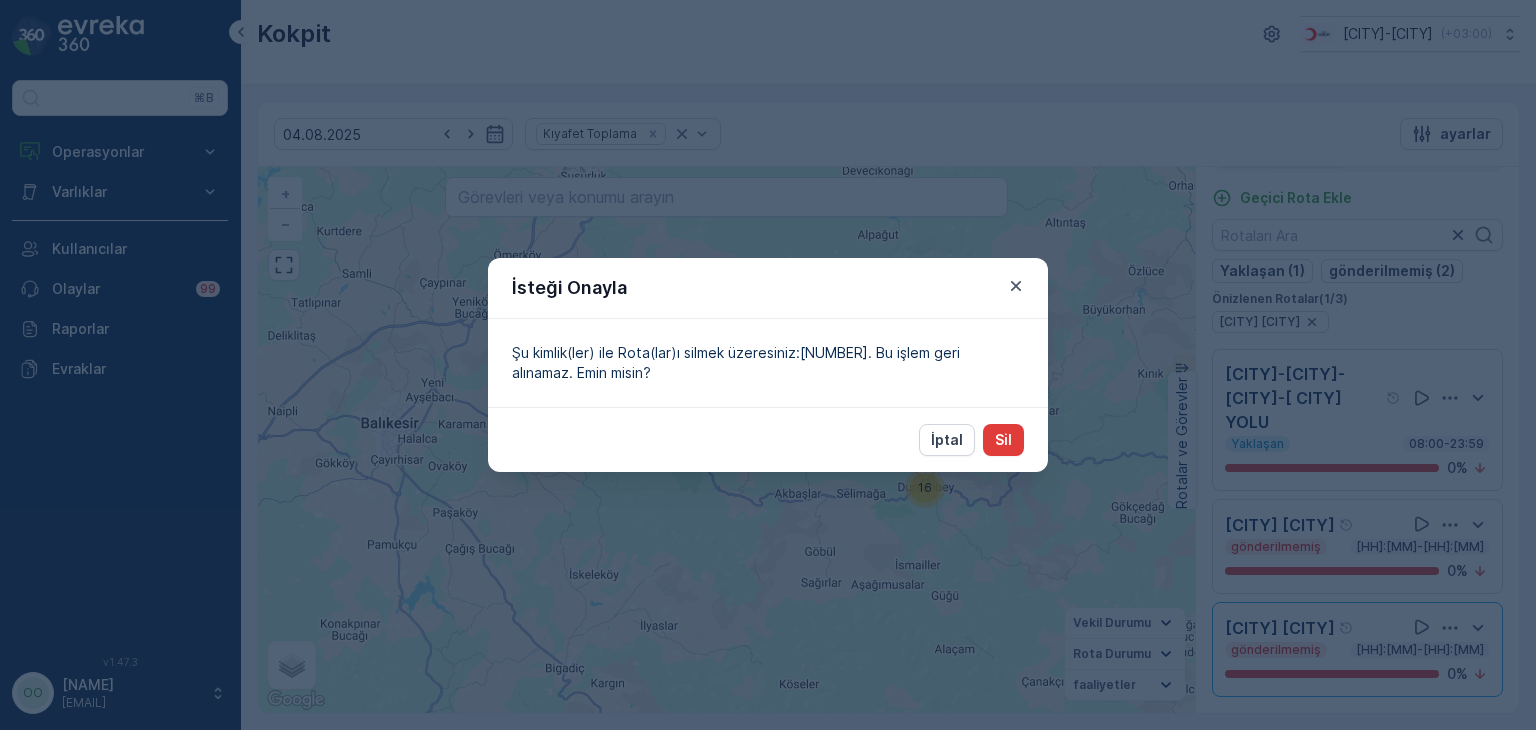click on "Sil" at bounding box center (1003, 440) 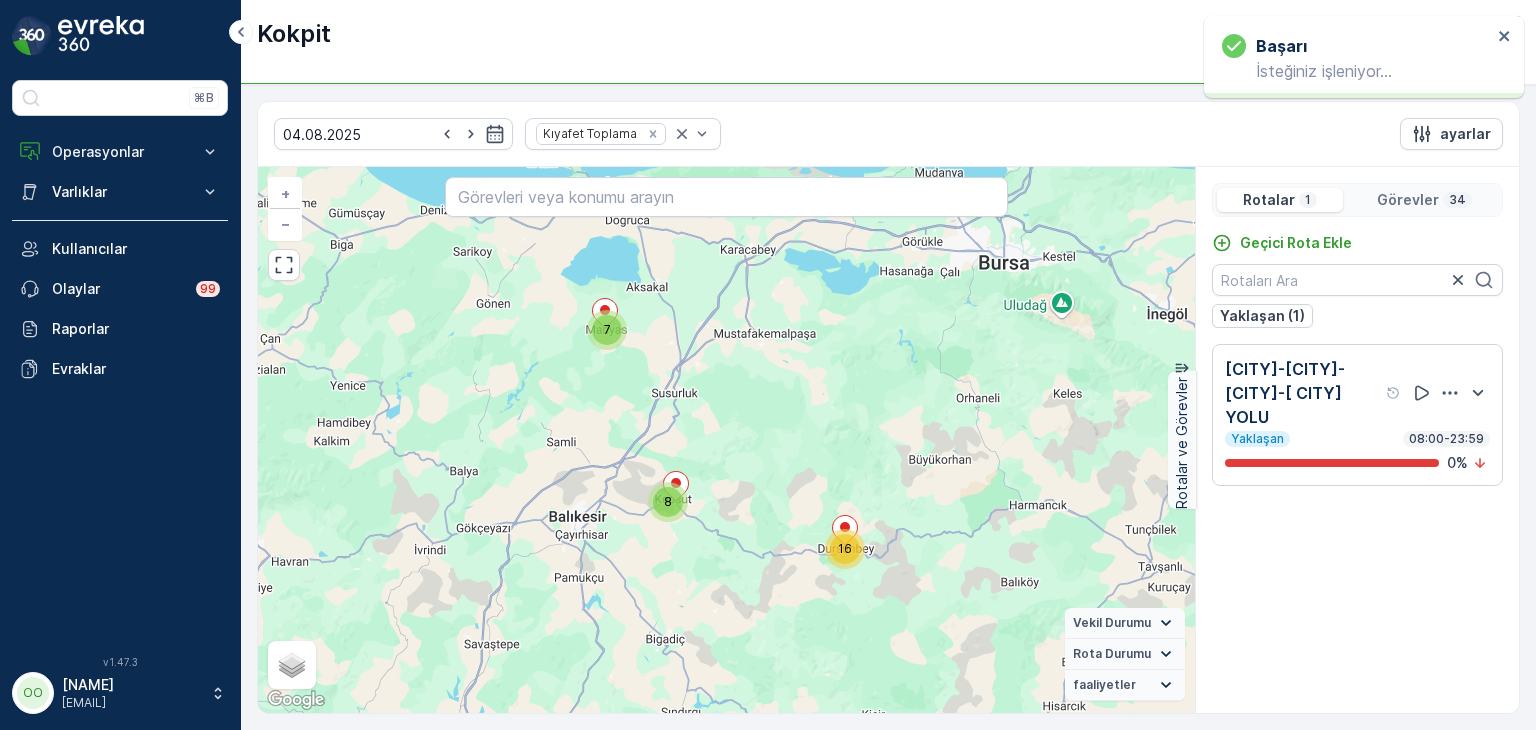 scroll, scrollTop: 0, scrollLeft: 0, axis: both 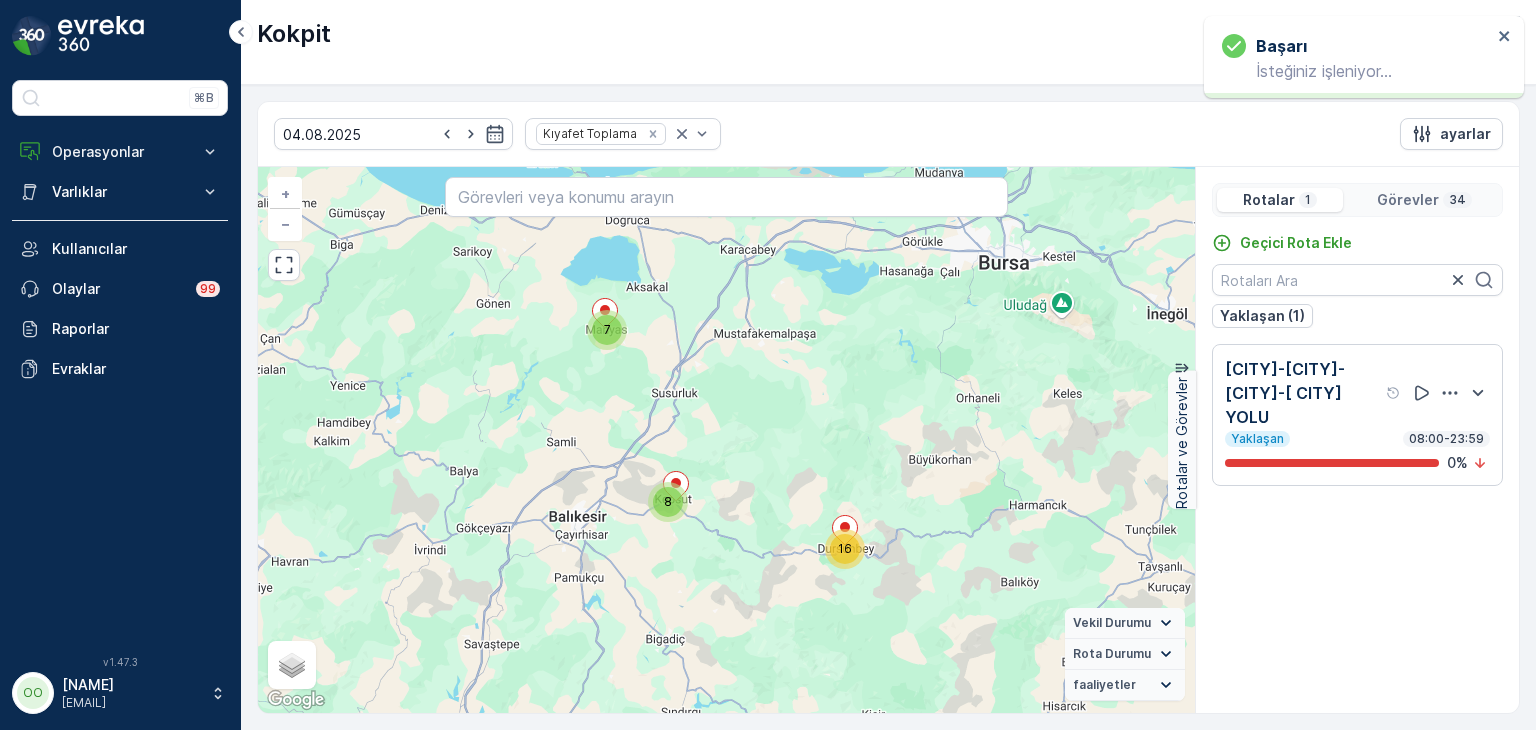 click 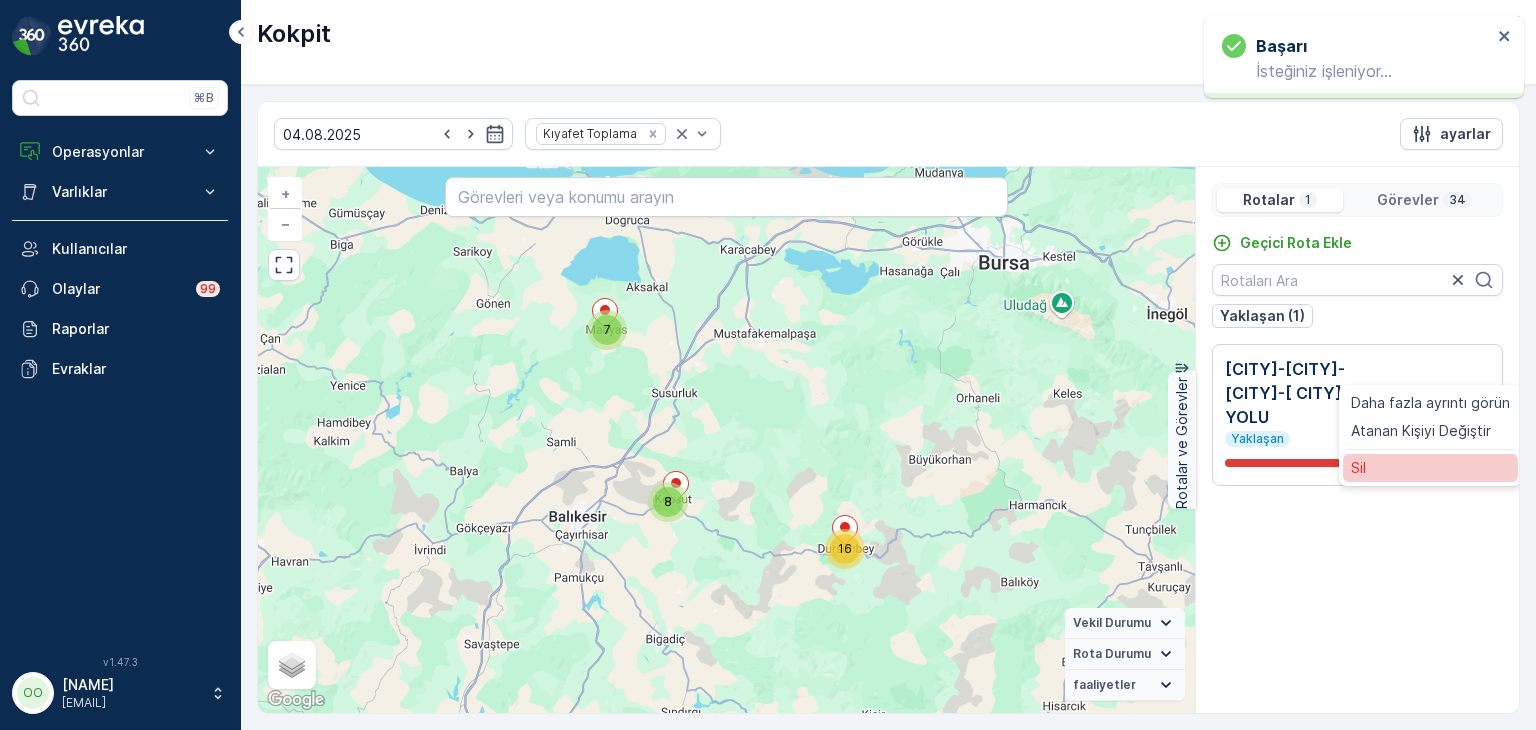 click on "Sil" at bounding box center (1430, 468) 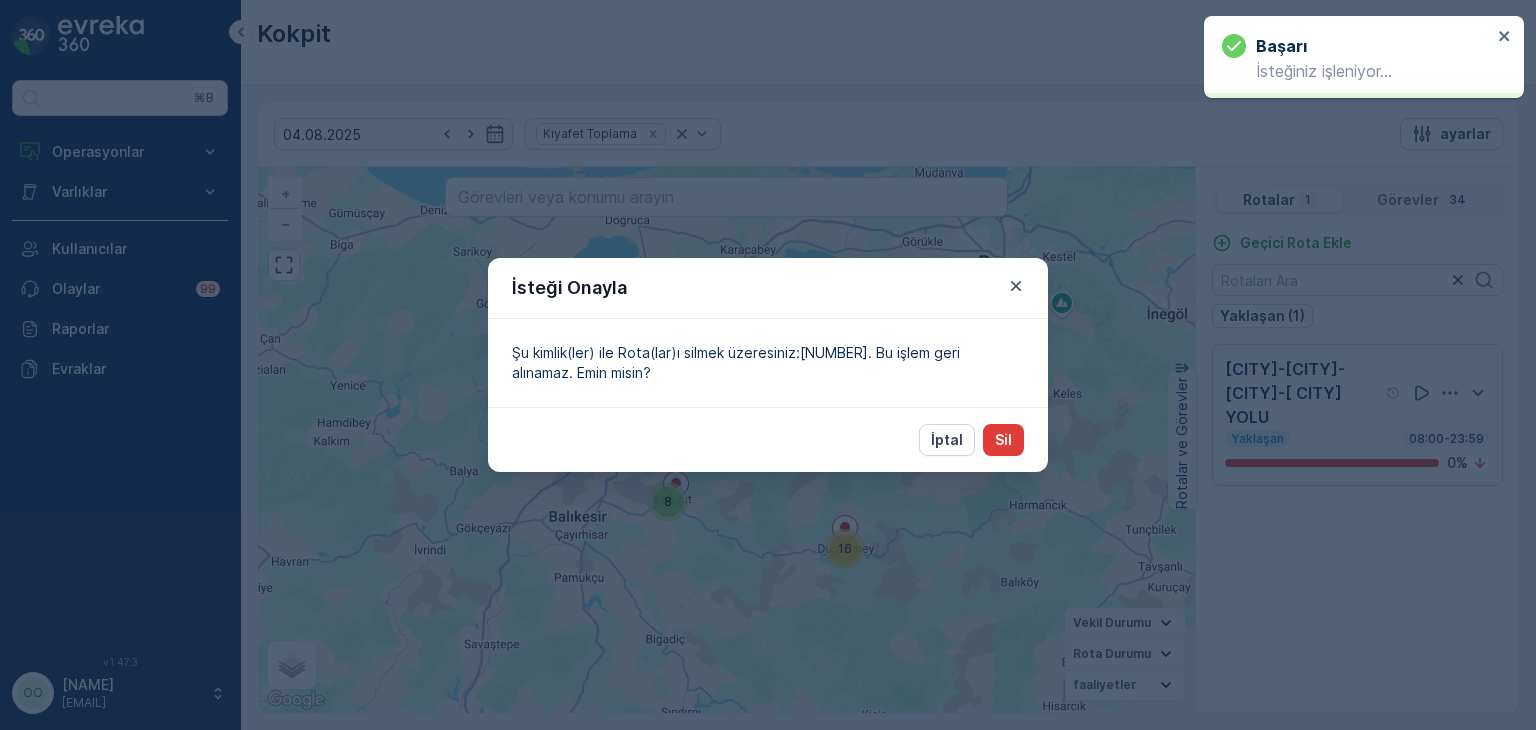 click on "Sil" at bounding box center (1003, 440) 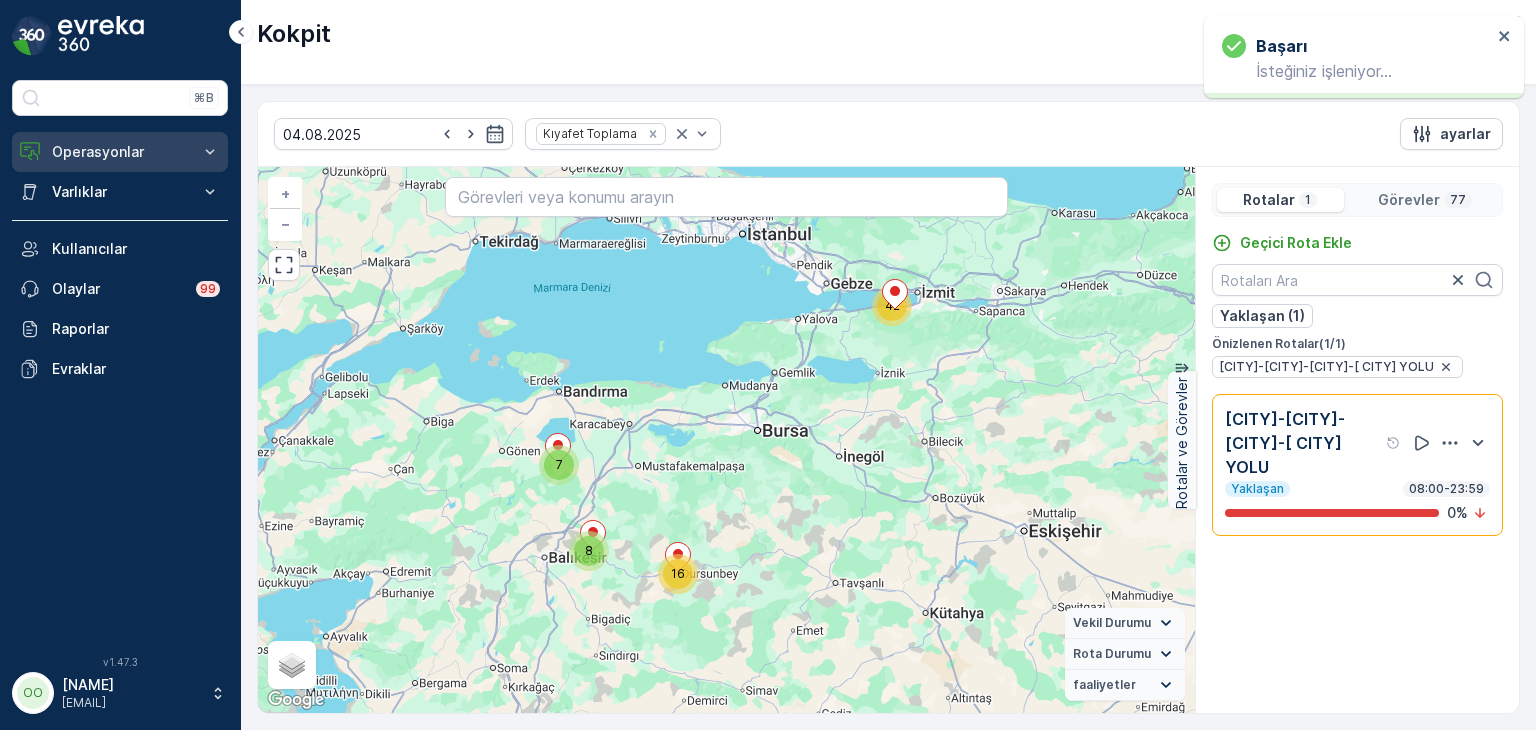 click on "Operasyonlar" at bounding box center [120, 152] 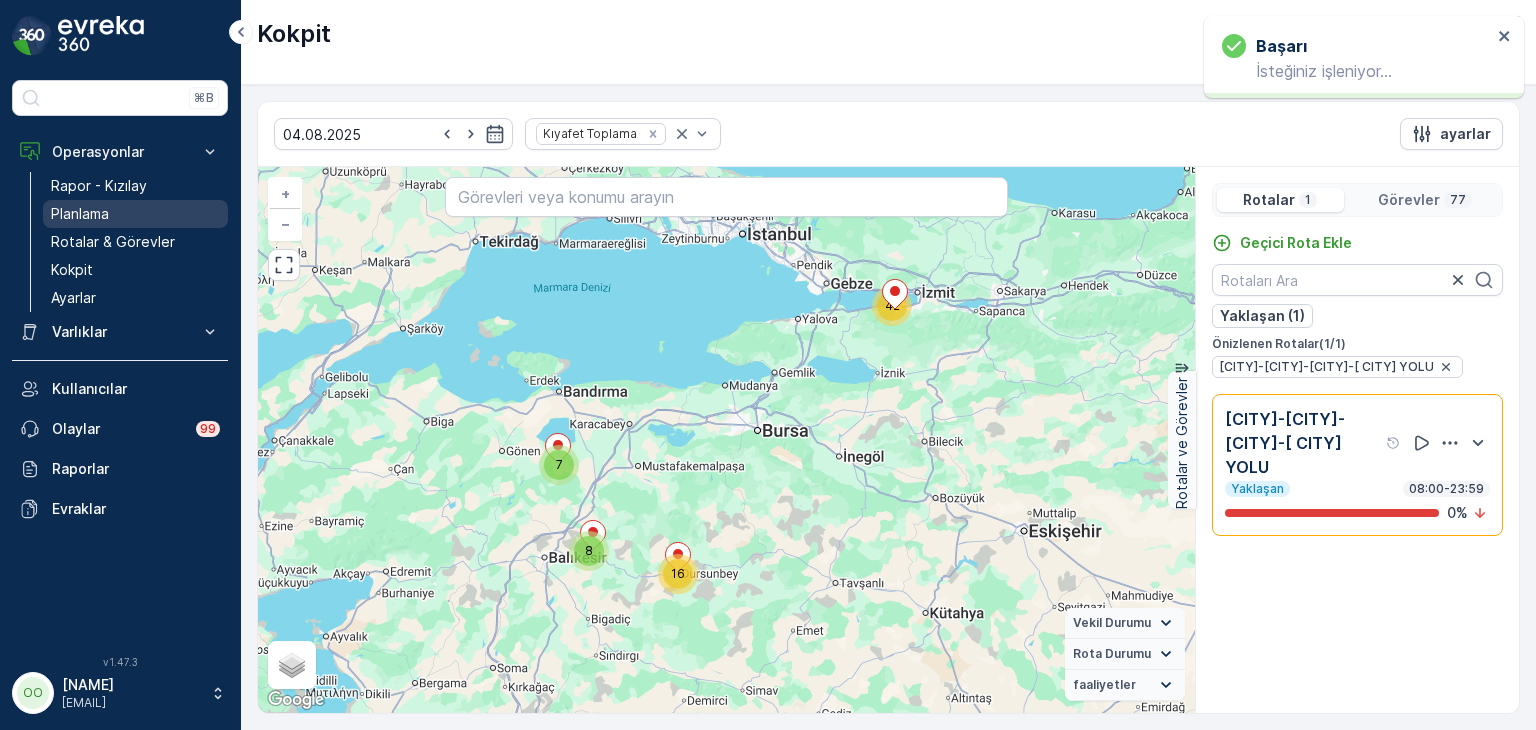 click on "Planlama" at bounding box center [80, 214] 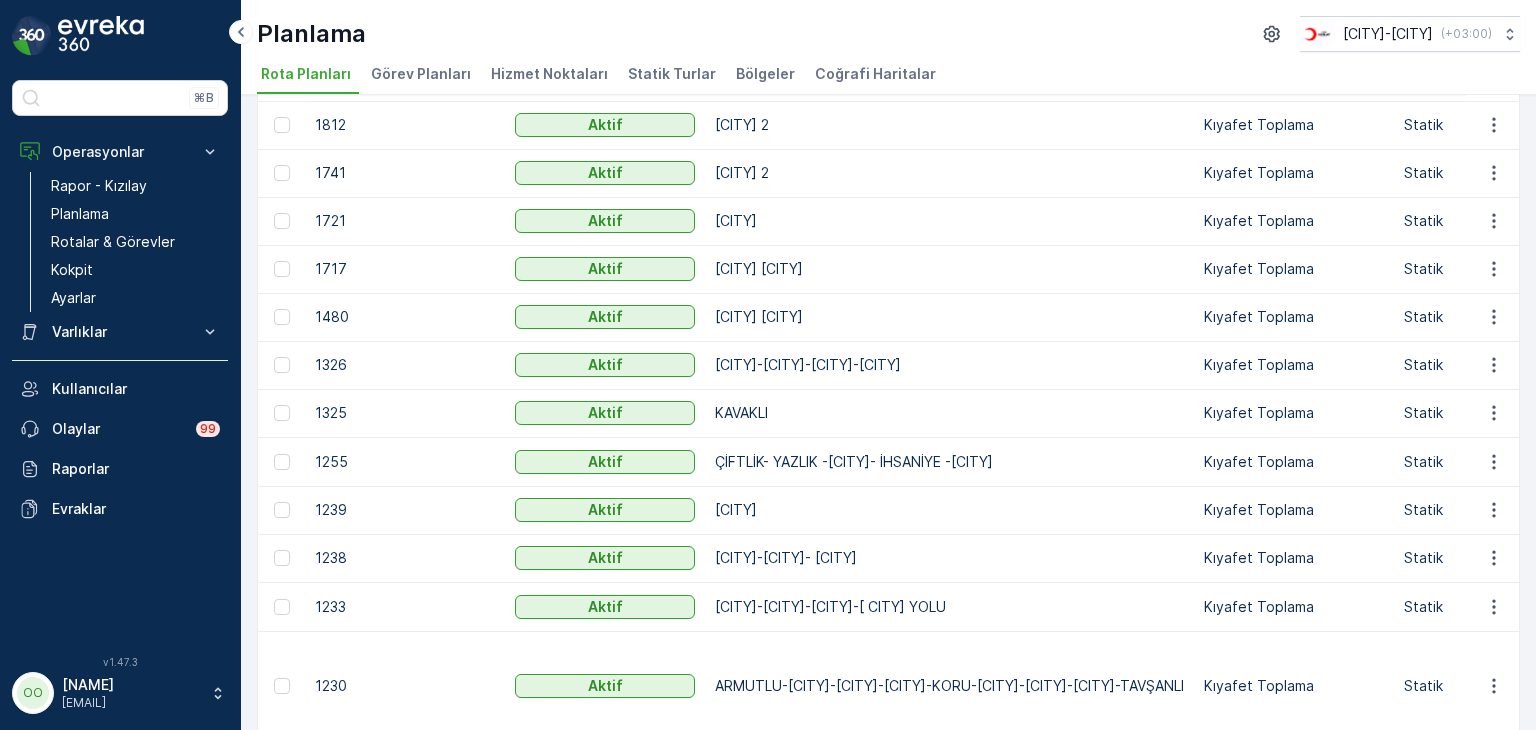 scroll, scrollTop: 500, scrollLeft: 0, axis: vertical 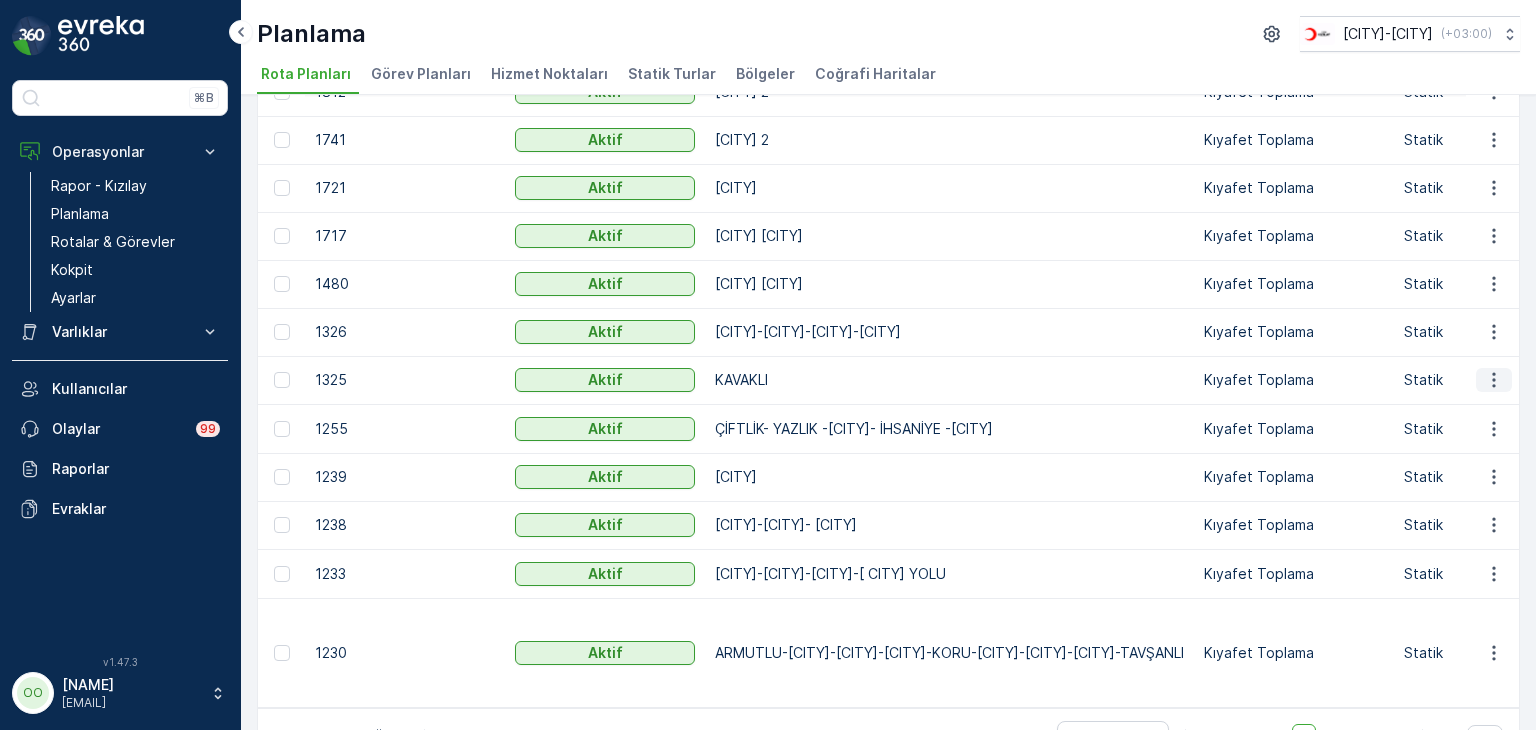 click 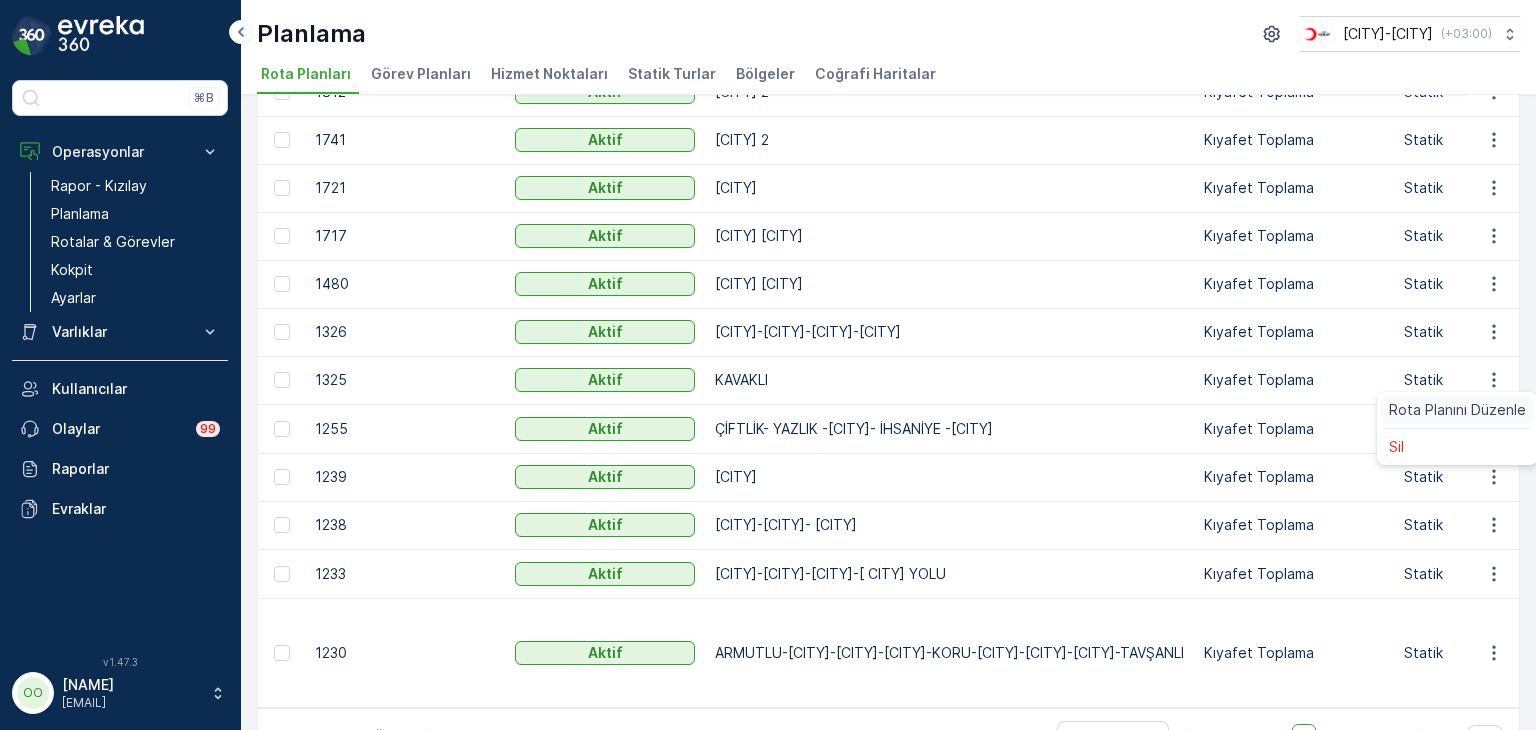 click on "Rota Planını Düzenle" at bounding box center [1457, 410] 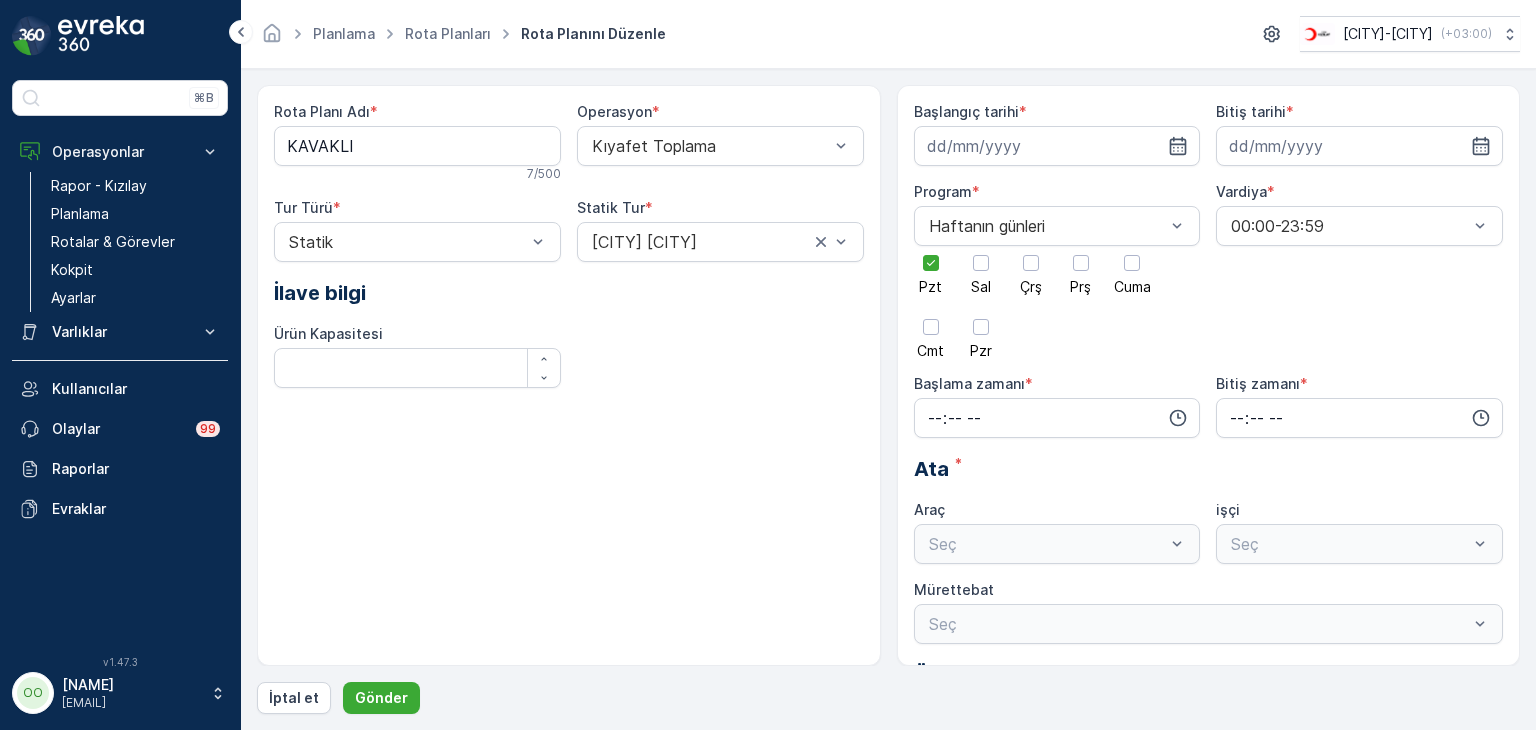 type on "25.08.2023" 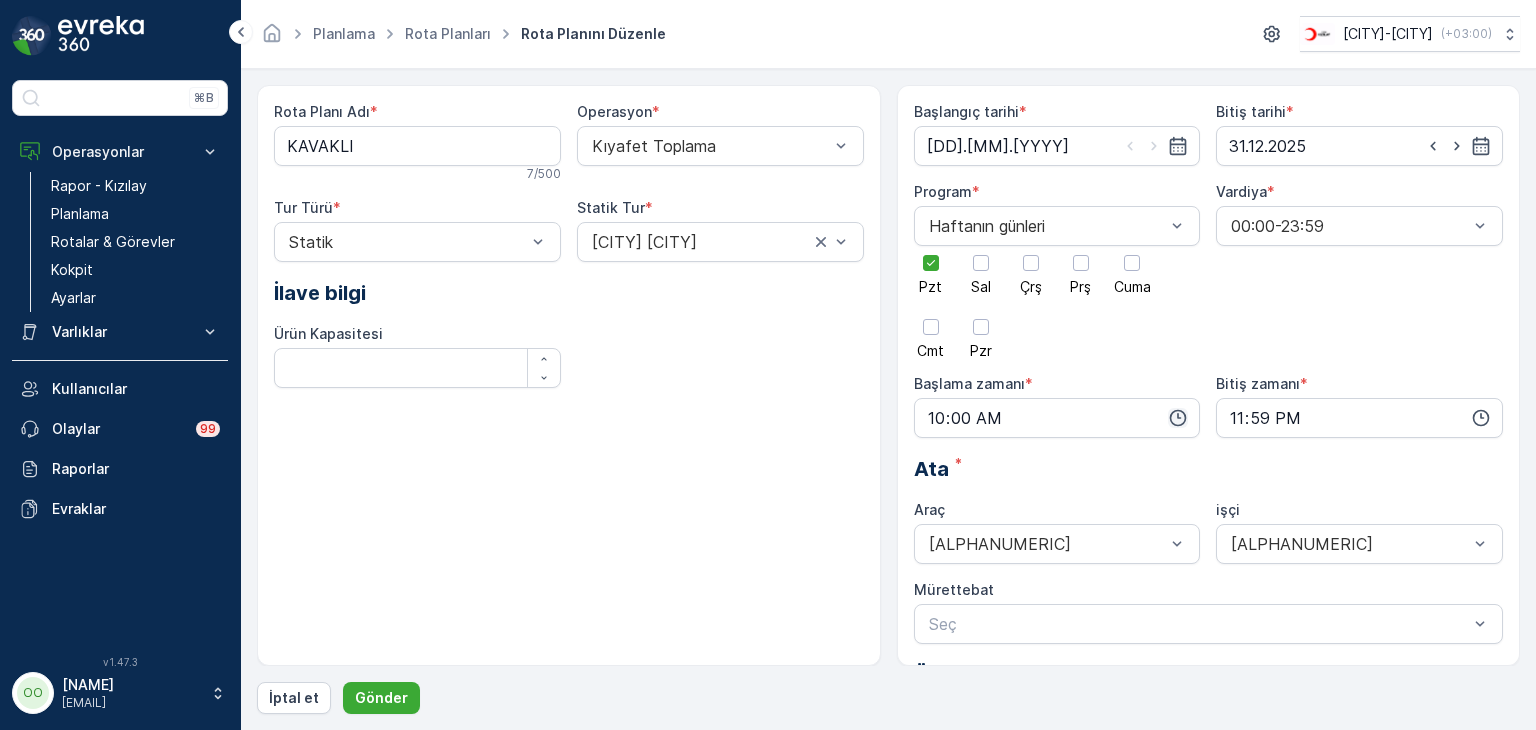 click 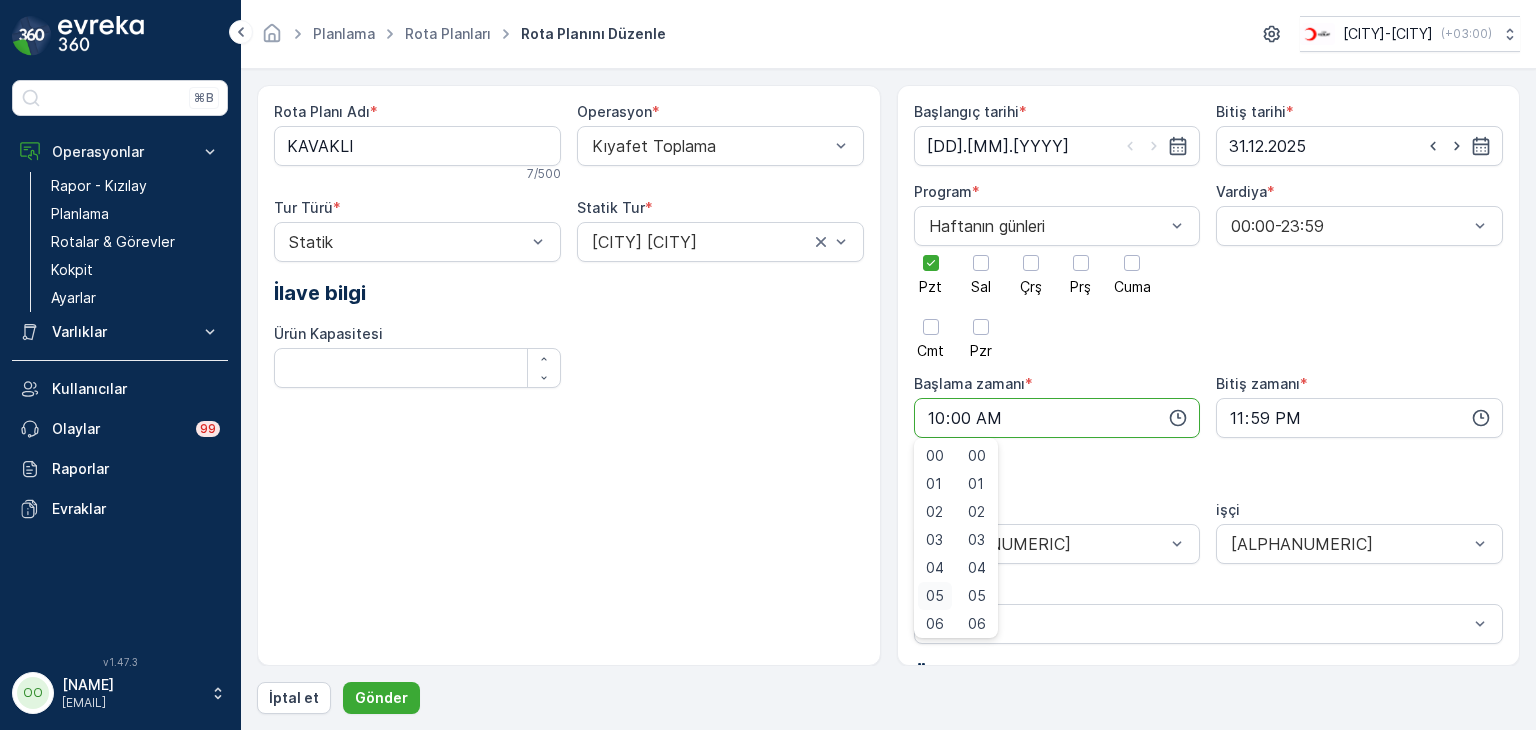 scroll, scrollTop: 100, scrollLeft: 0, axis: vertical 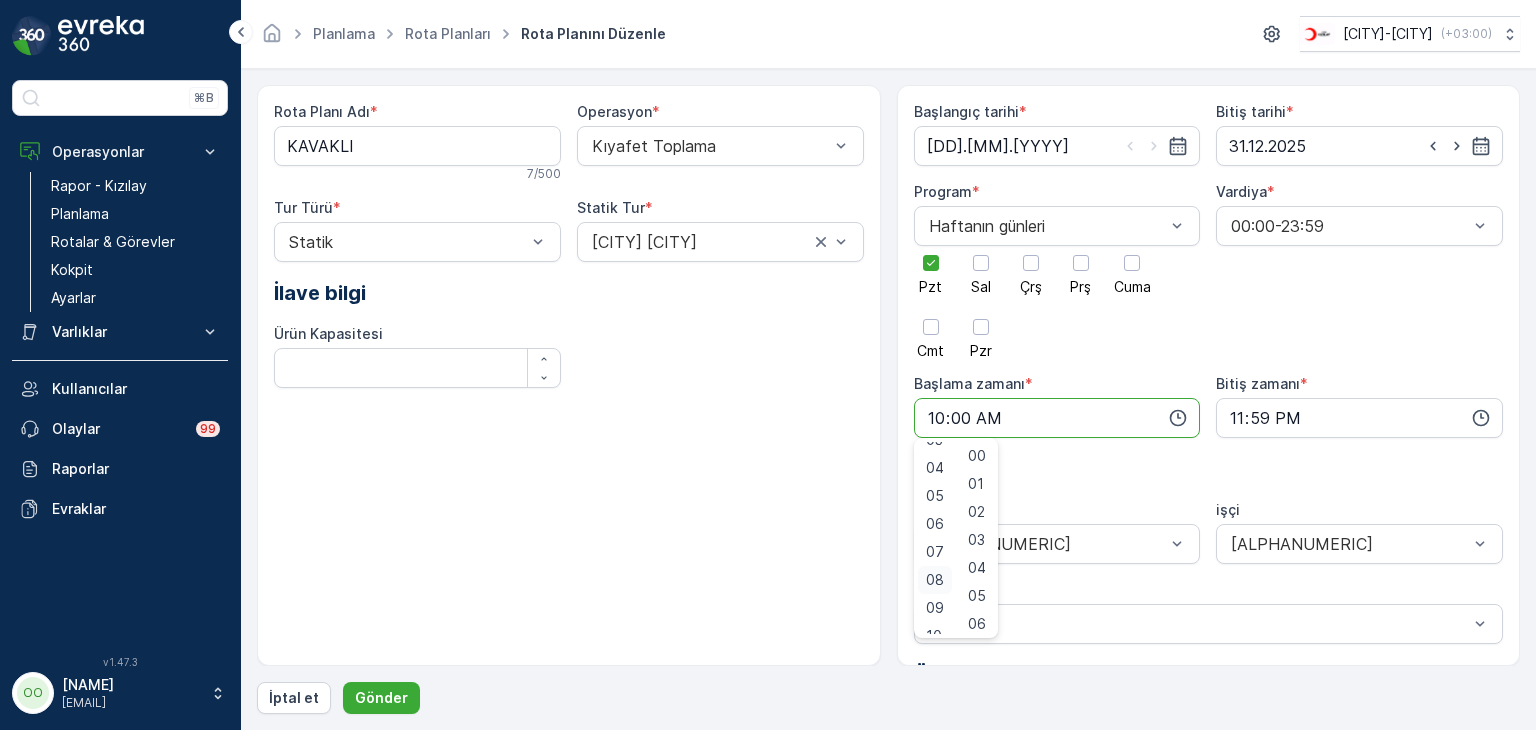 click on "08" at bounding box center [935, 580] 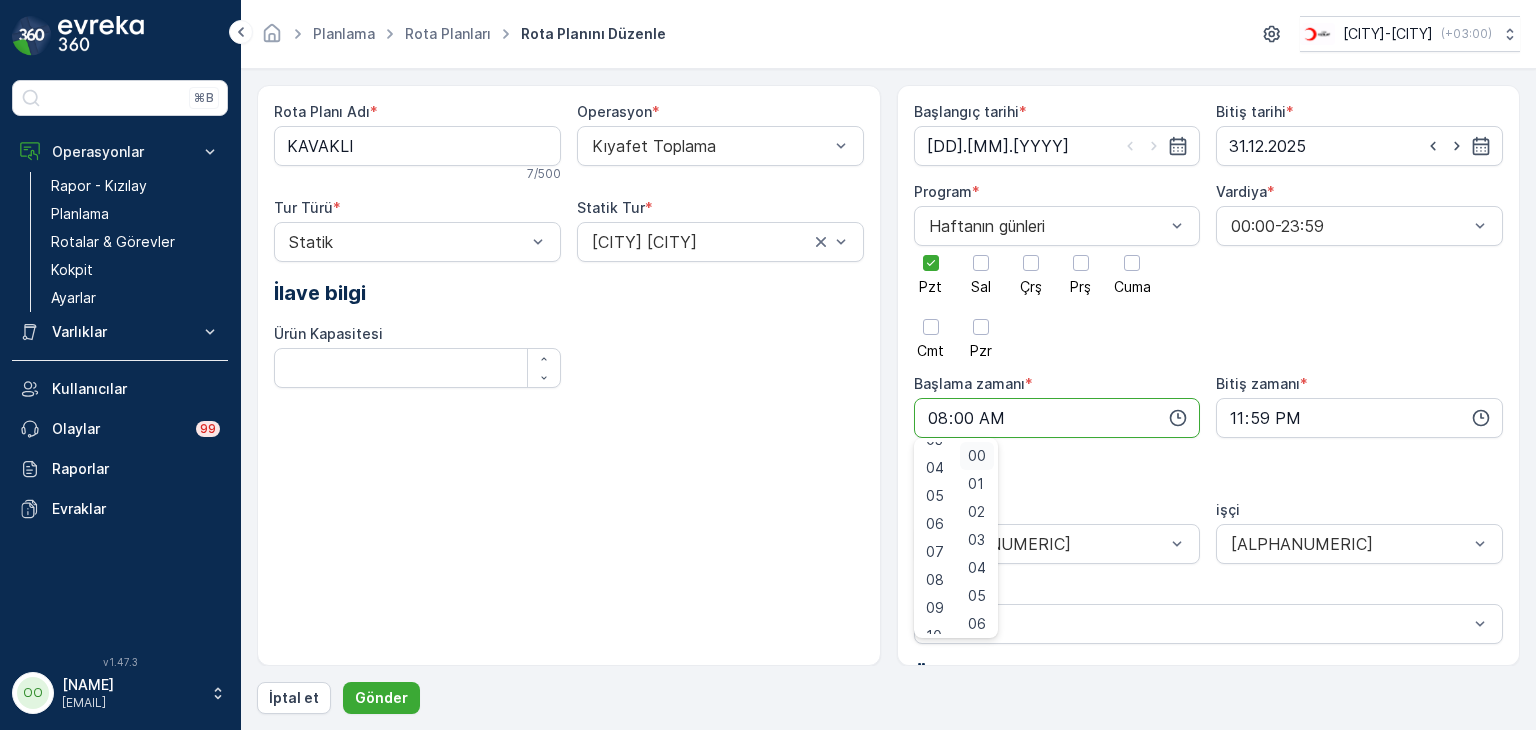 click on "00" at bounding box center (977, 456) 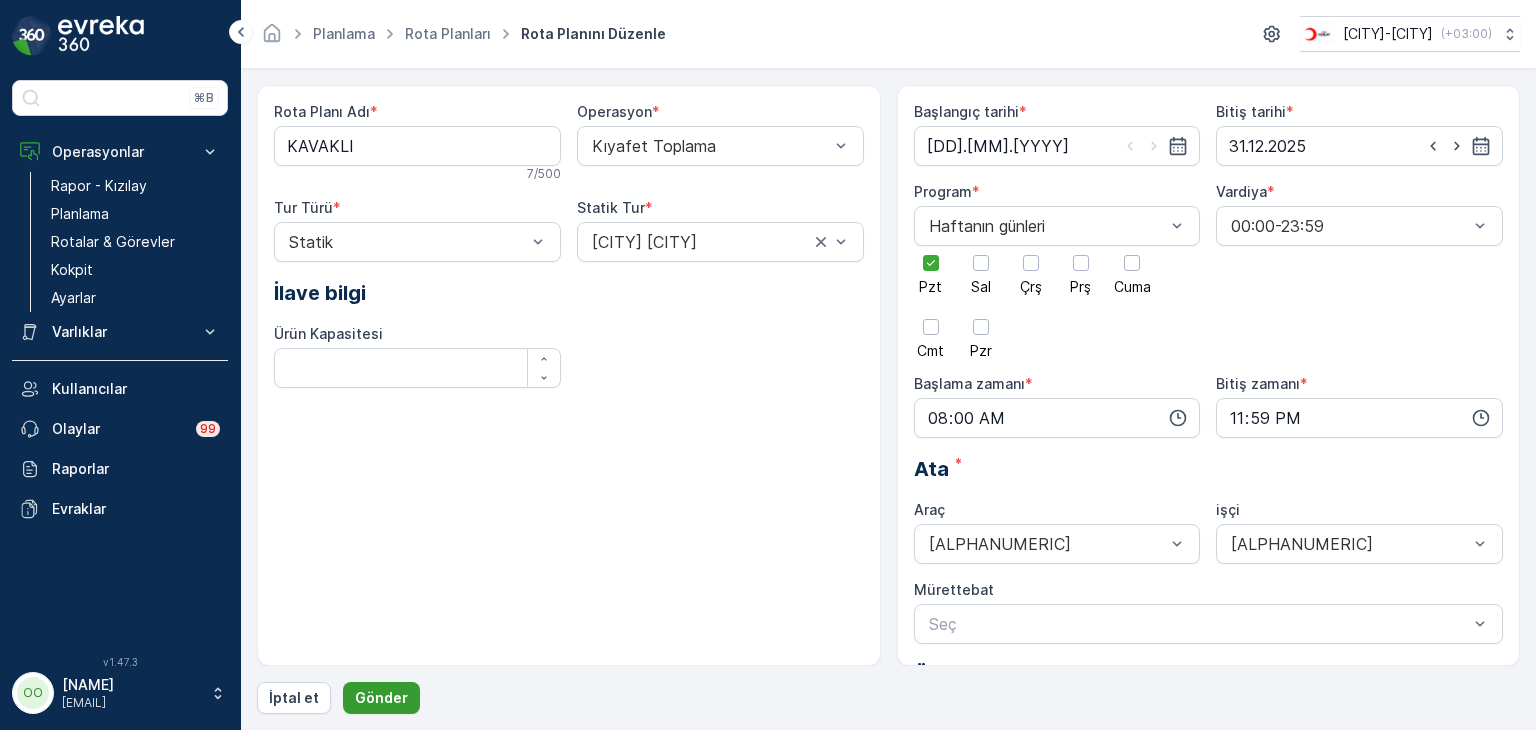 click on "Gönder" at bounding box center [381, 698] 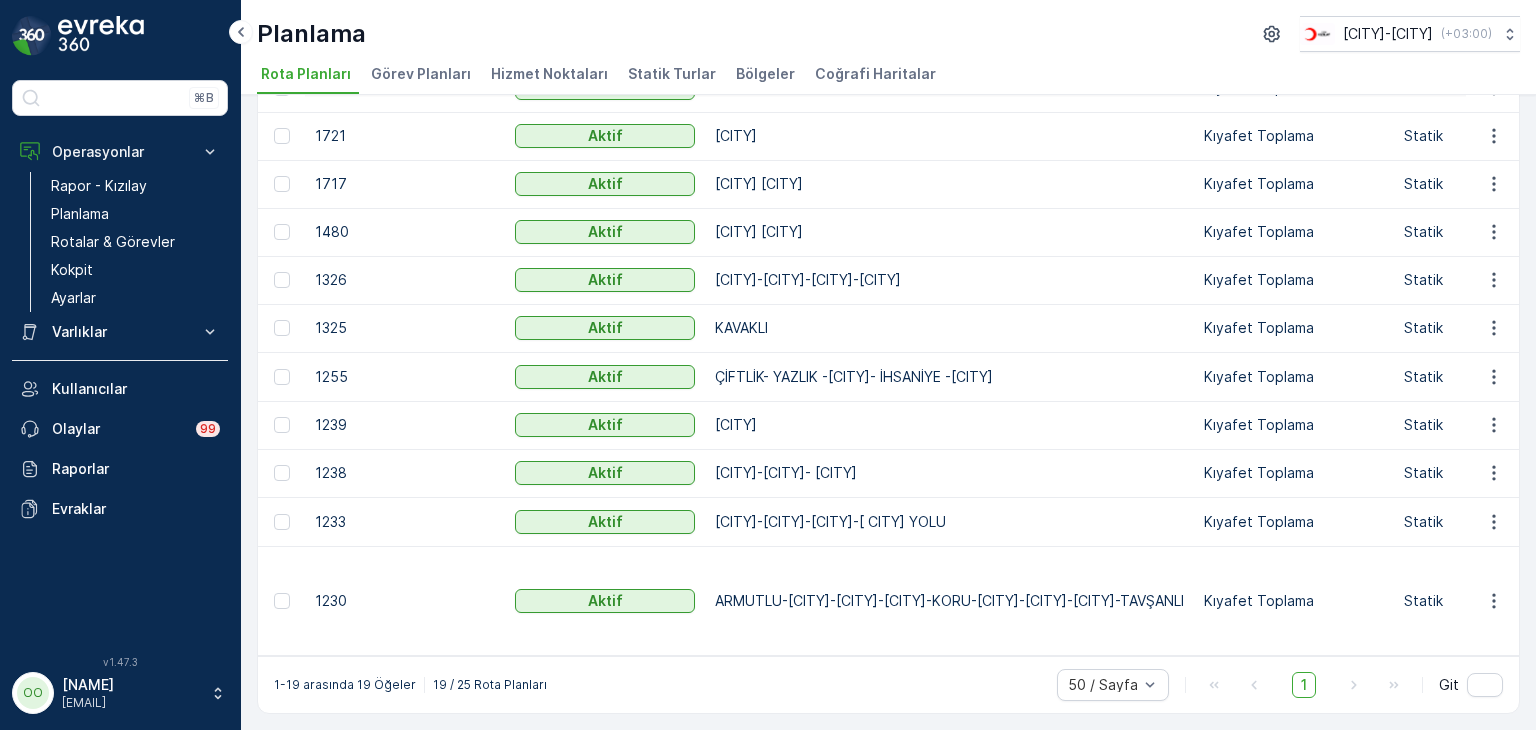 scroll, scrollTop: 560, scrollLeft: 0, axis: vertical 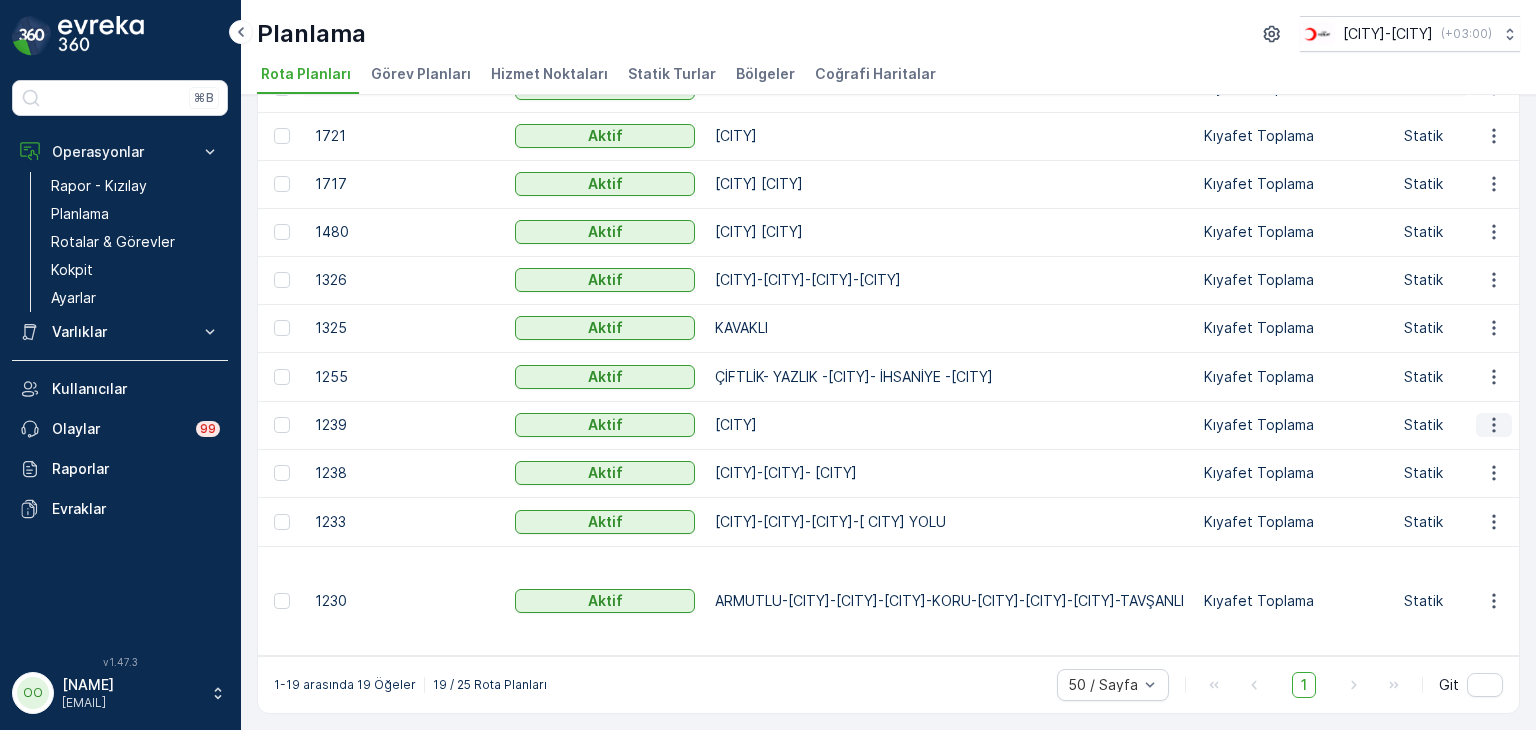 click at bounding box center (1494, 425) 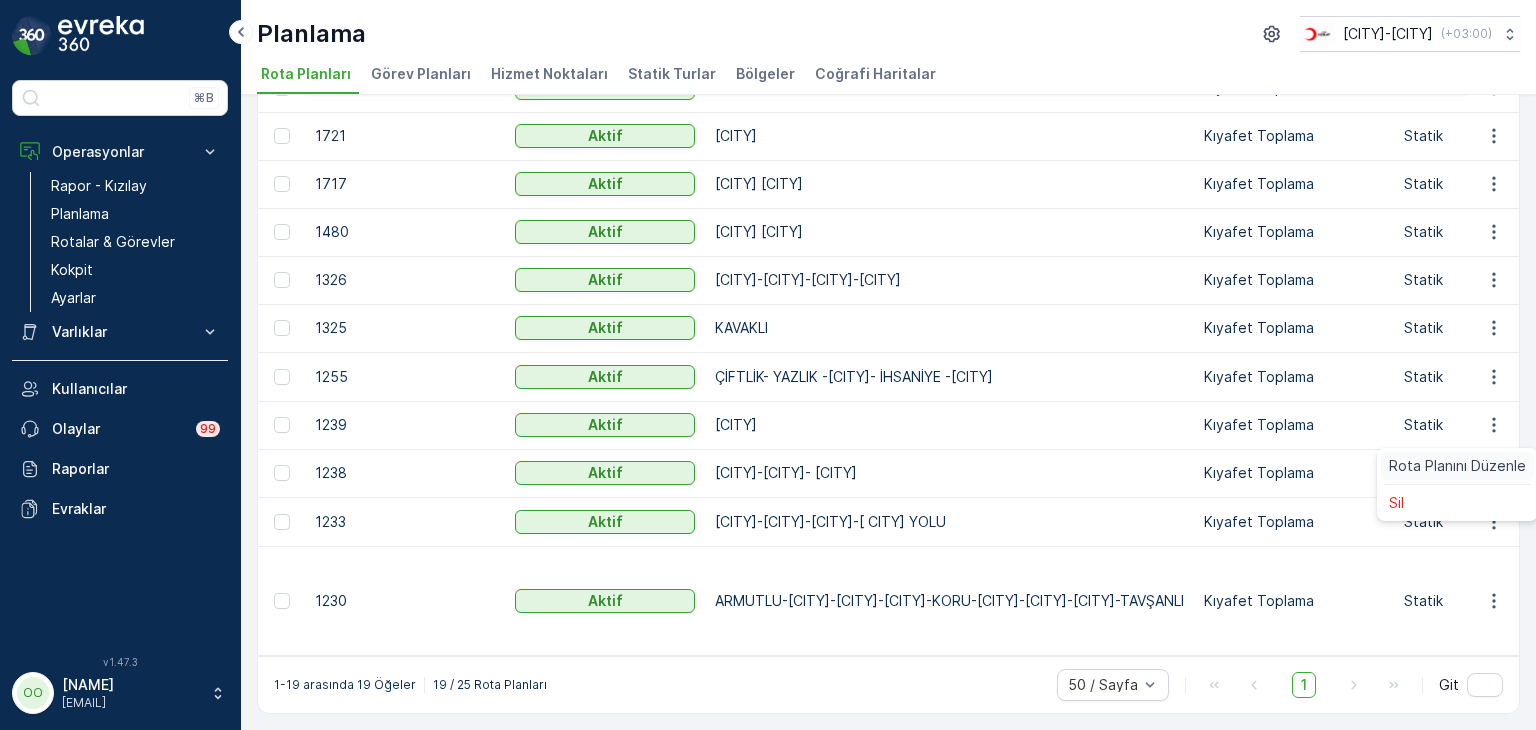 click on "Rota Planını Düzenle" at bounding box center (1457, 466) 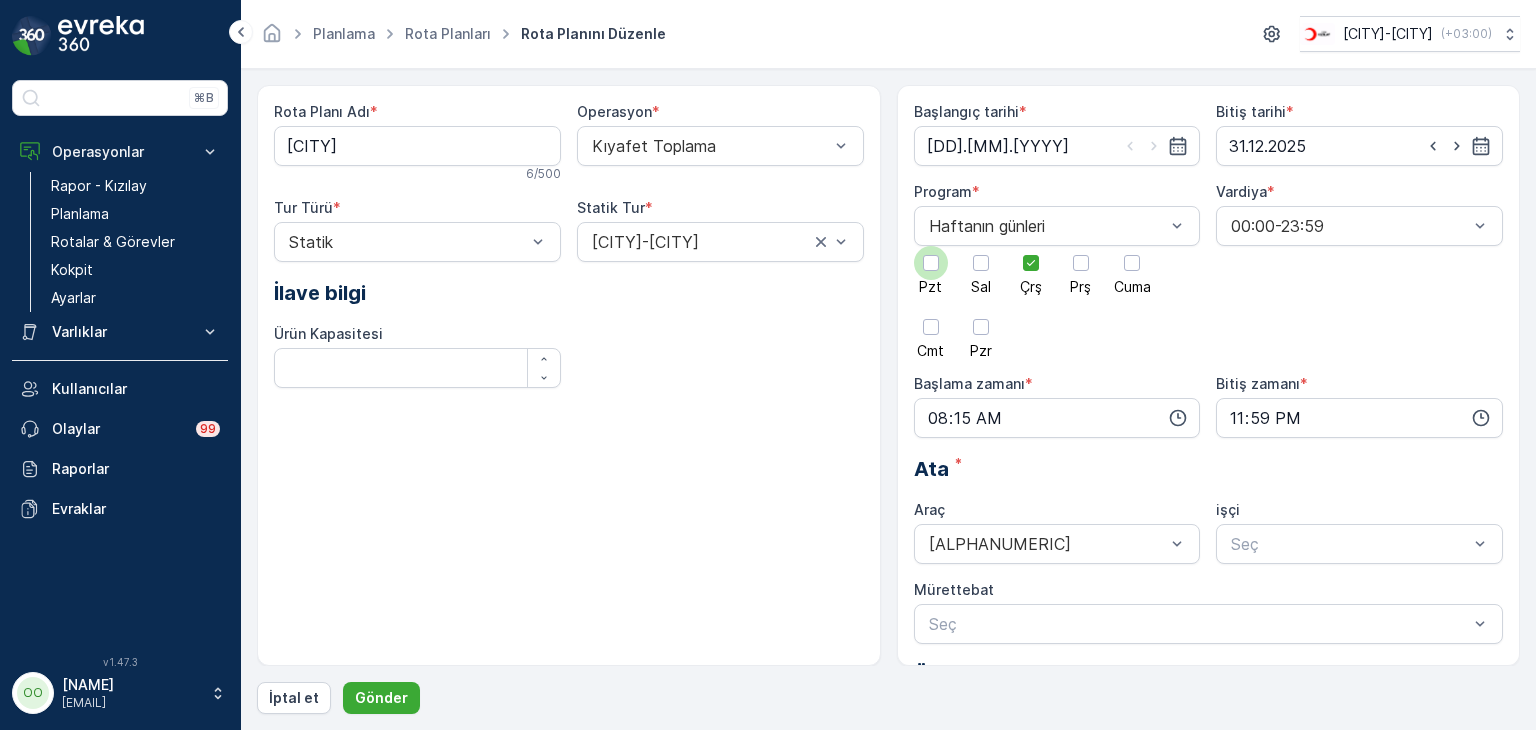 drag, startPoint x: 1036, startPoint y: 269, endPoint x: 941, endPoint y: 280, distance: 95.63472 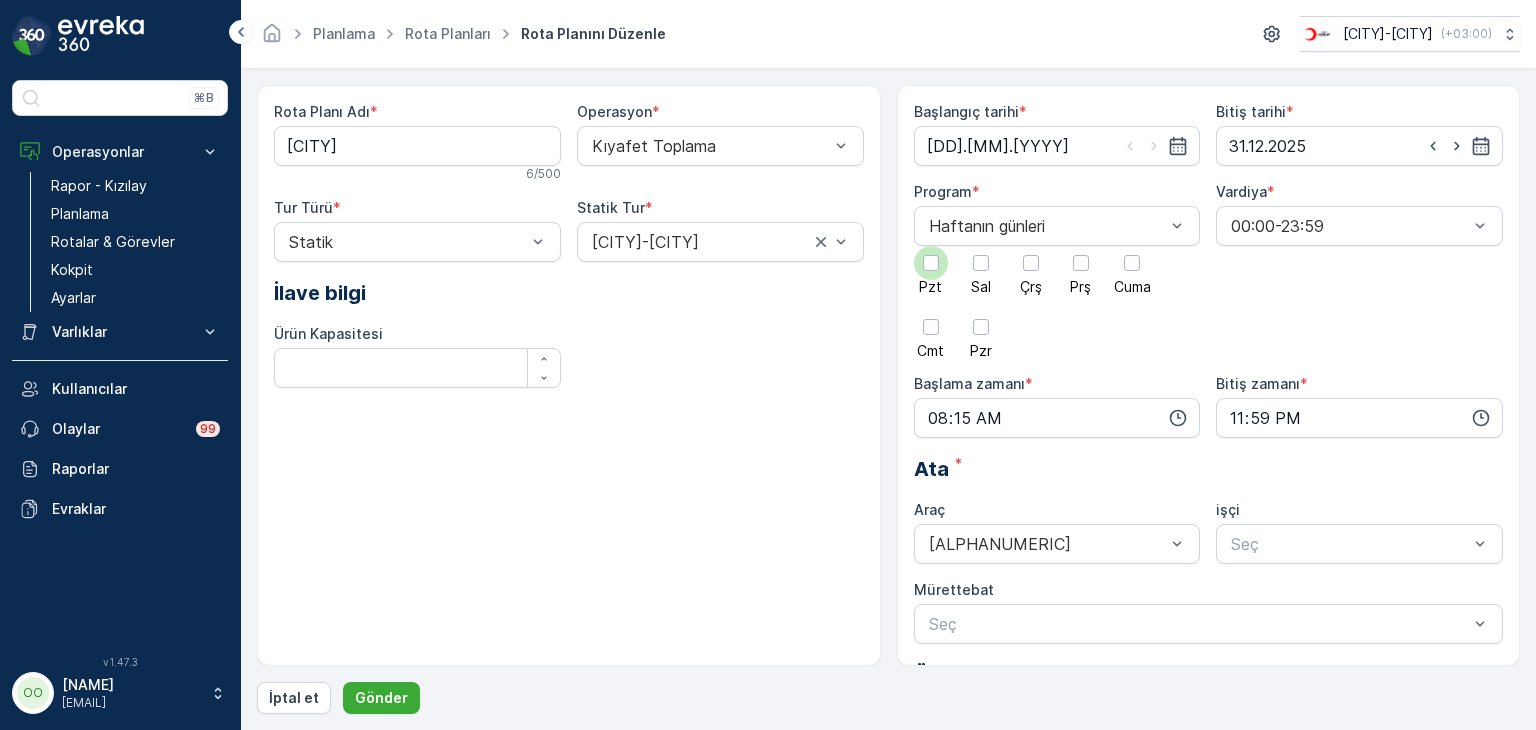 click at bounding box center [931, 263] 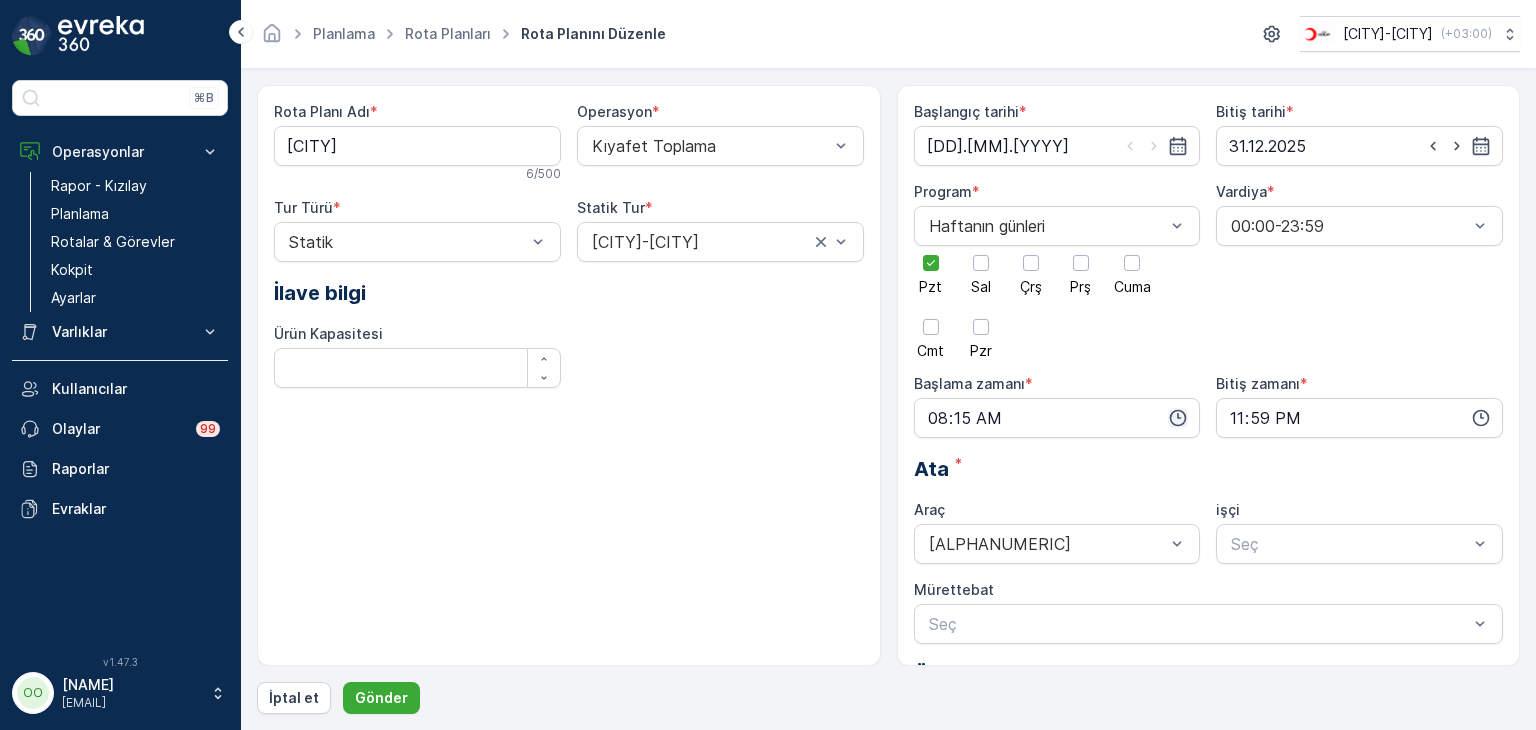 click 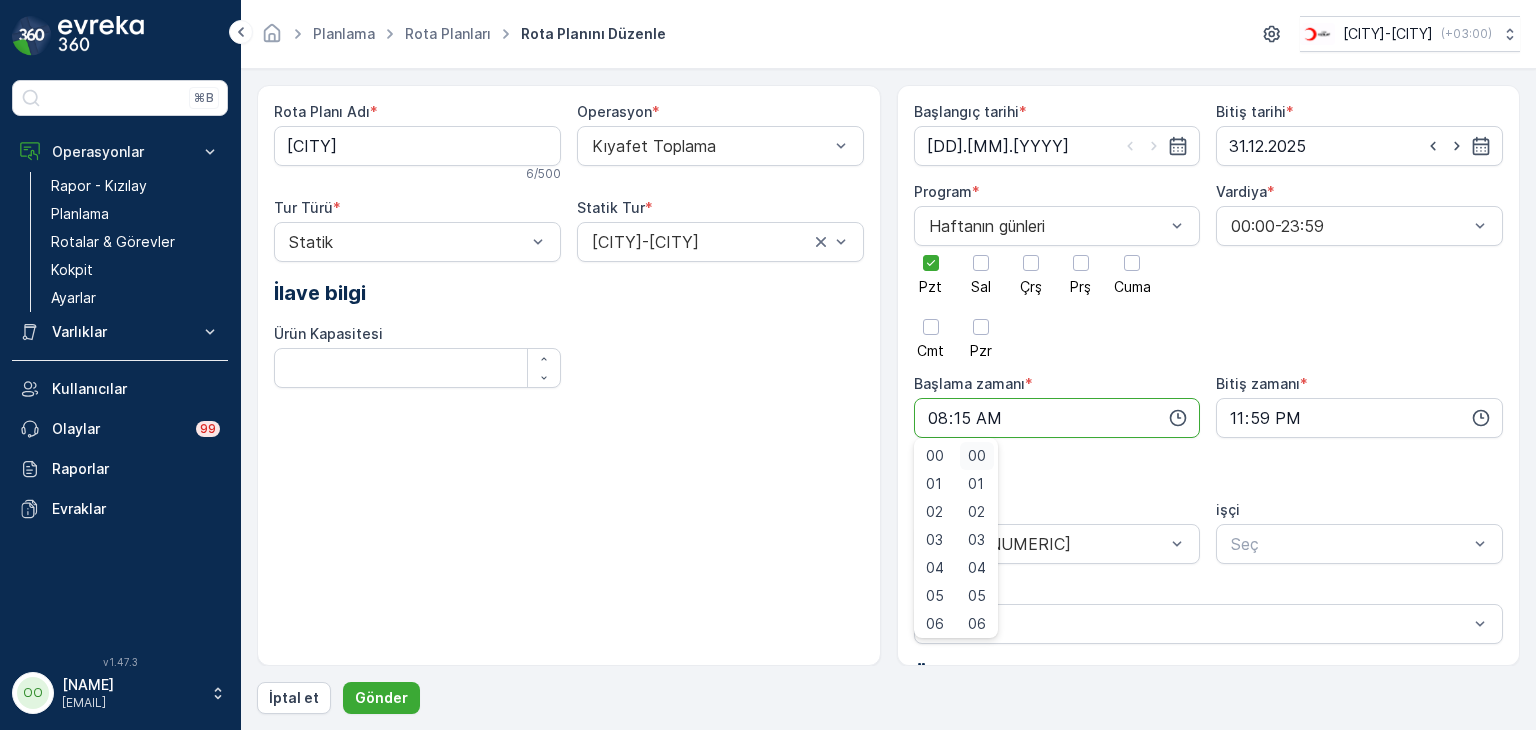 click on "00" at bounding box center [977, 456] 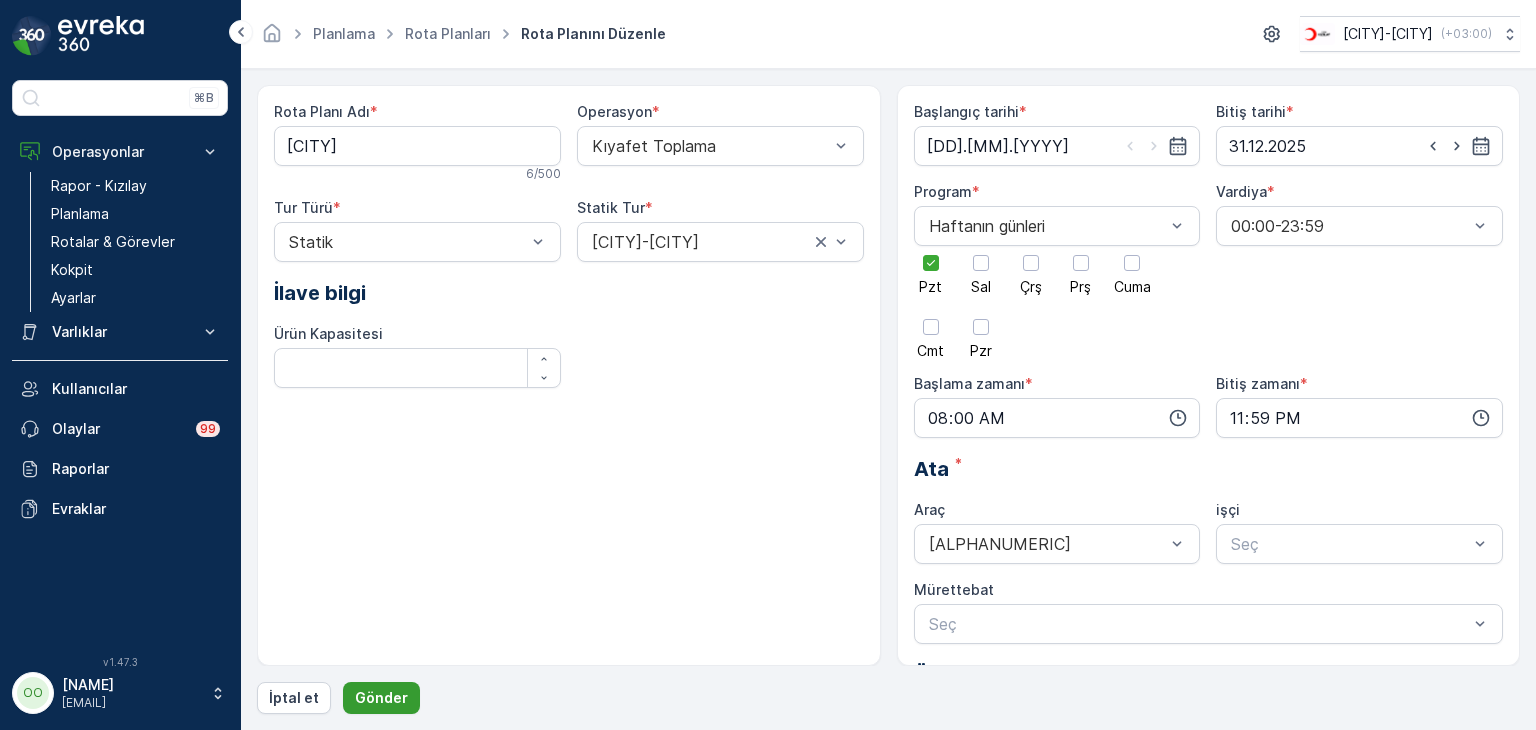 click on "Gönder" at bounding box center (381, 698) 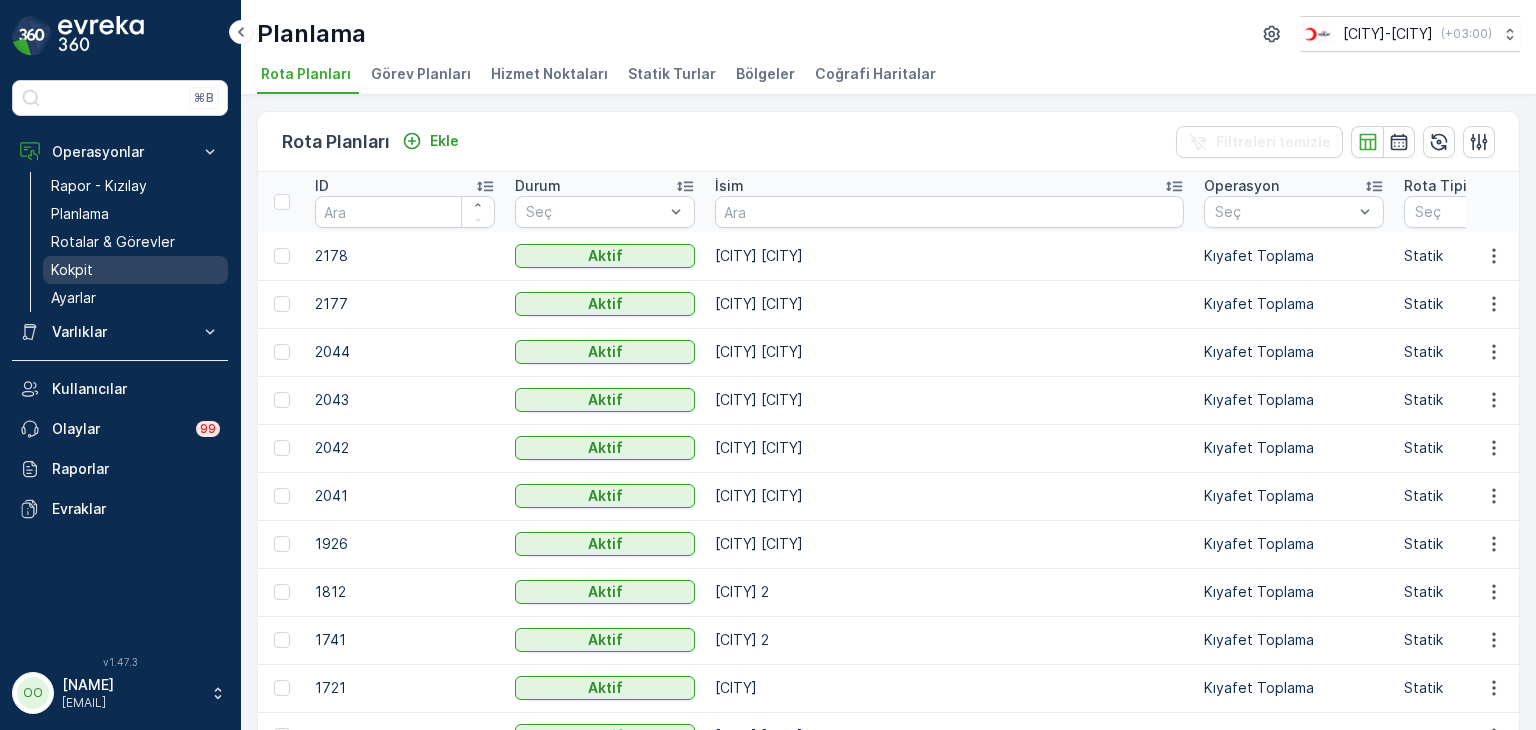 click on "Kokpit" at bounding box center (72, 270) 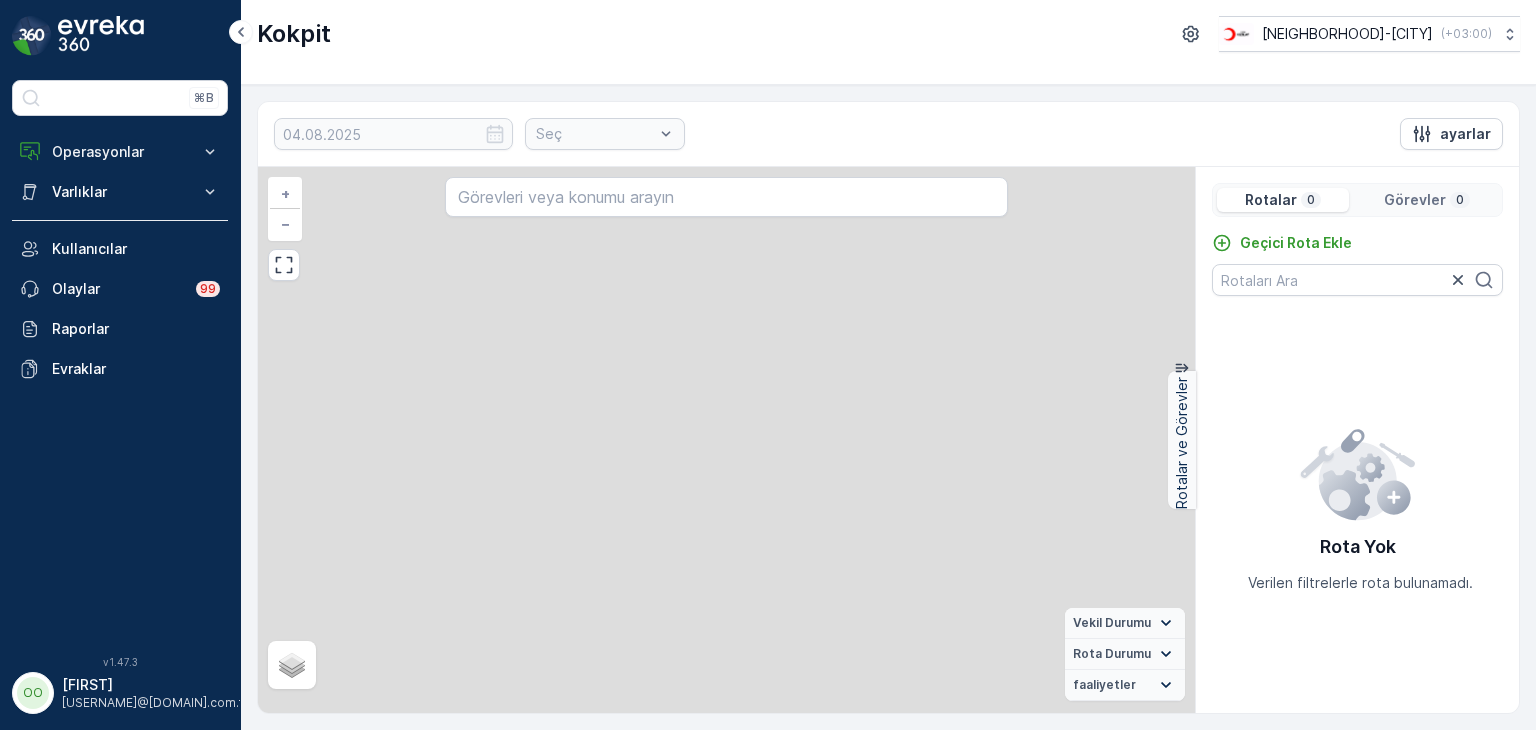 scroll, scrollTop: 0, scrollLeft: 0, axis: both 